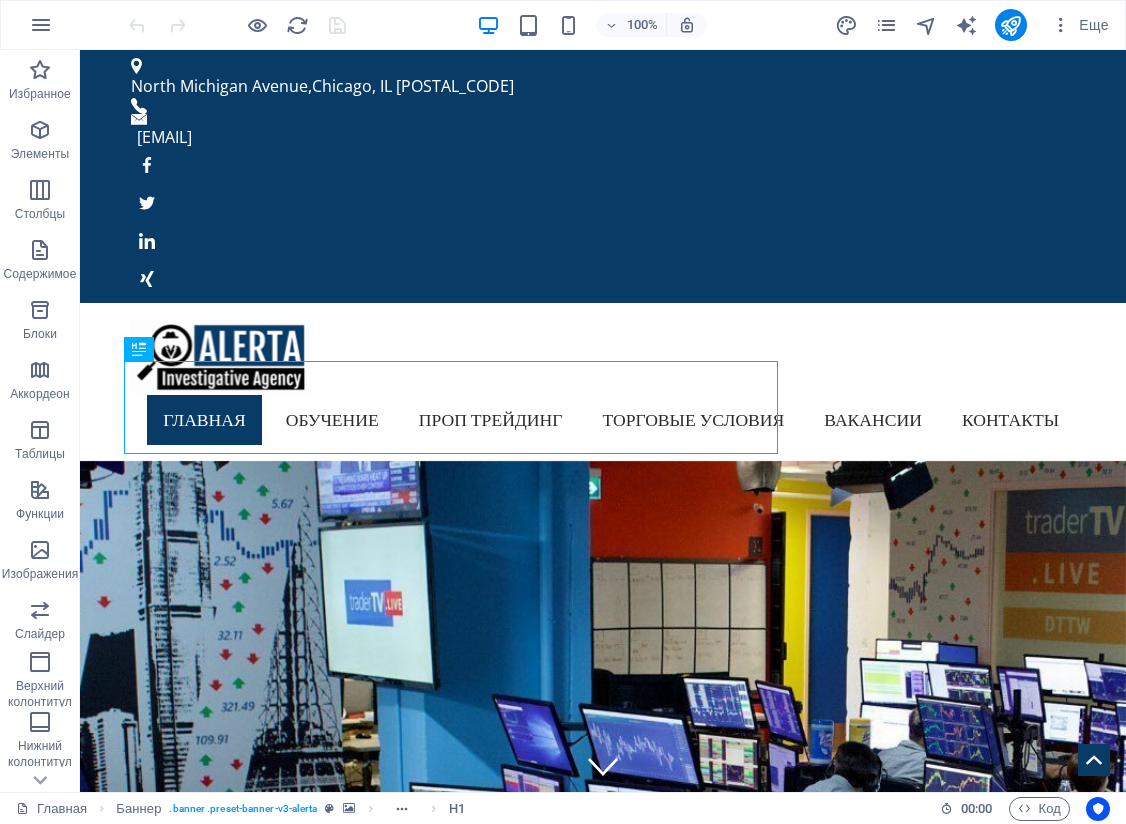 scroll, scrollTop: 0, scrollLeft: 0, axis: both 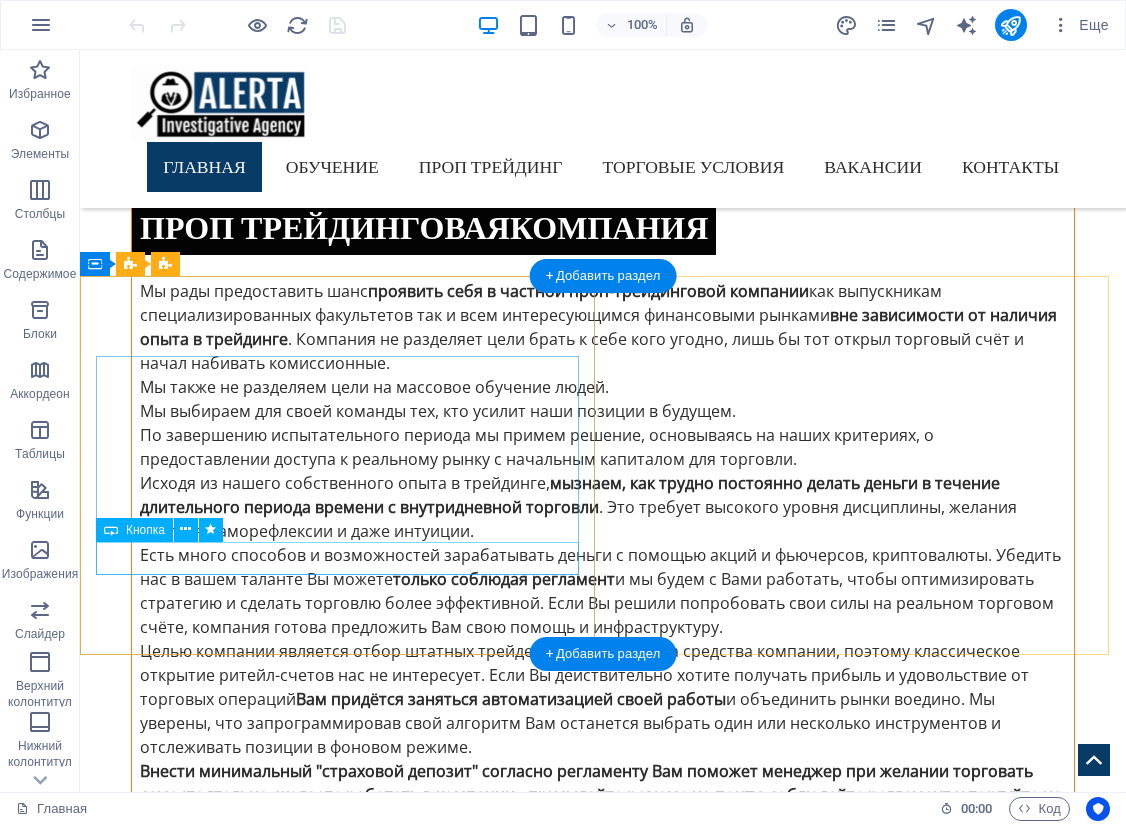 click on "Our Services" at bounding box center (603, 2819) 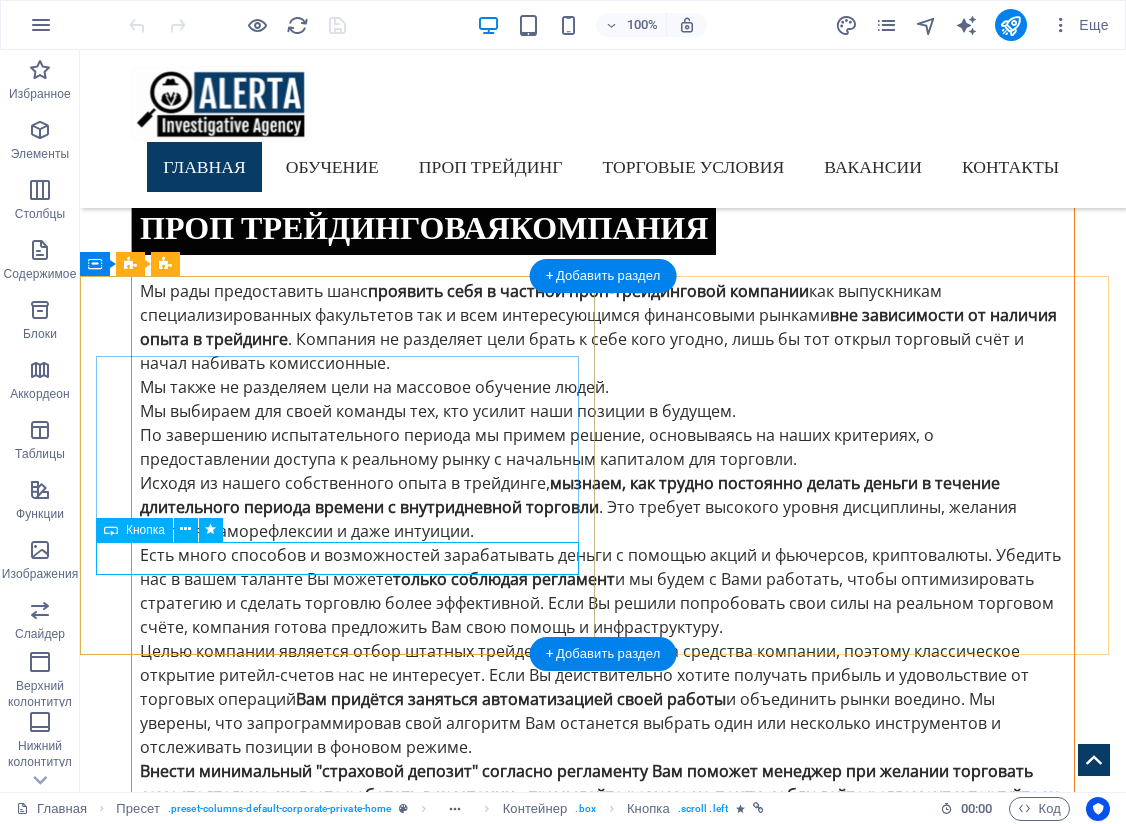 click on "Our Services" at bounding box center (603, 2819) 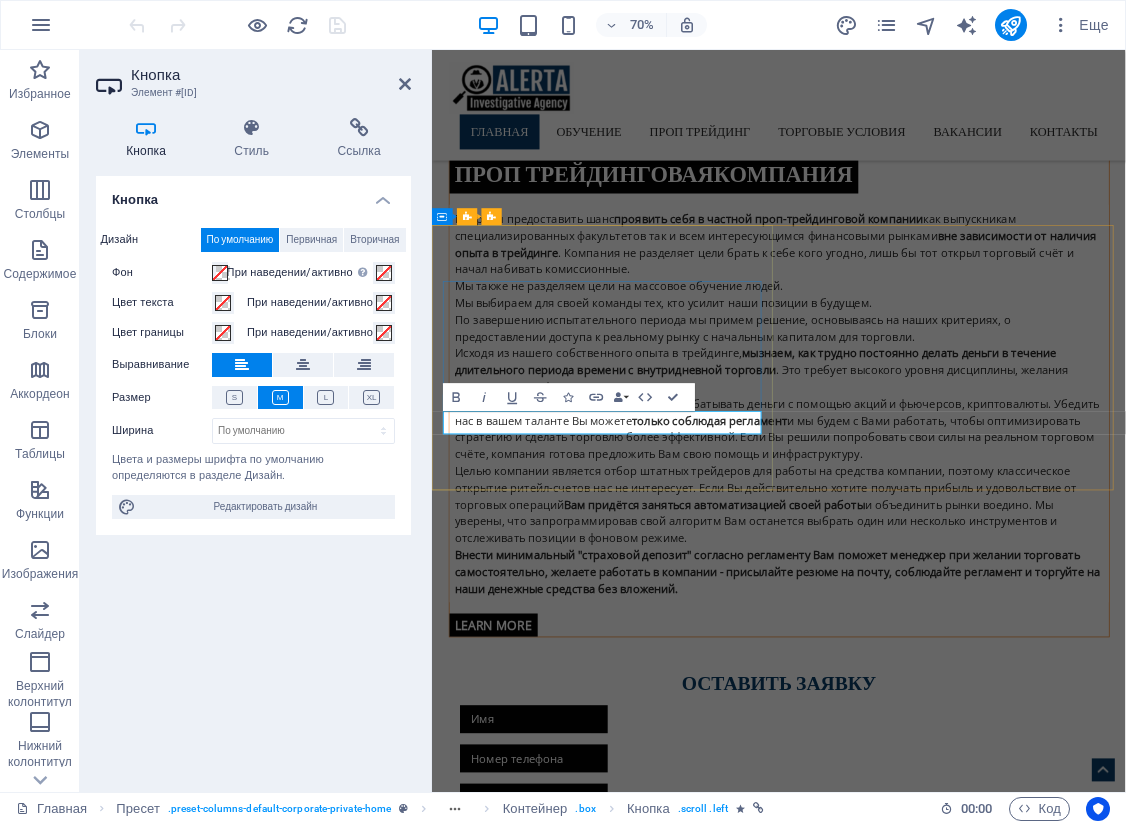 click on "Our Services" at bounding box center [524, 2818] 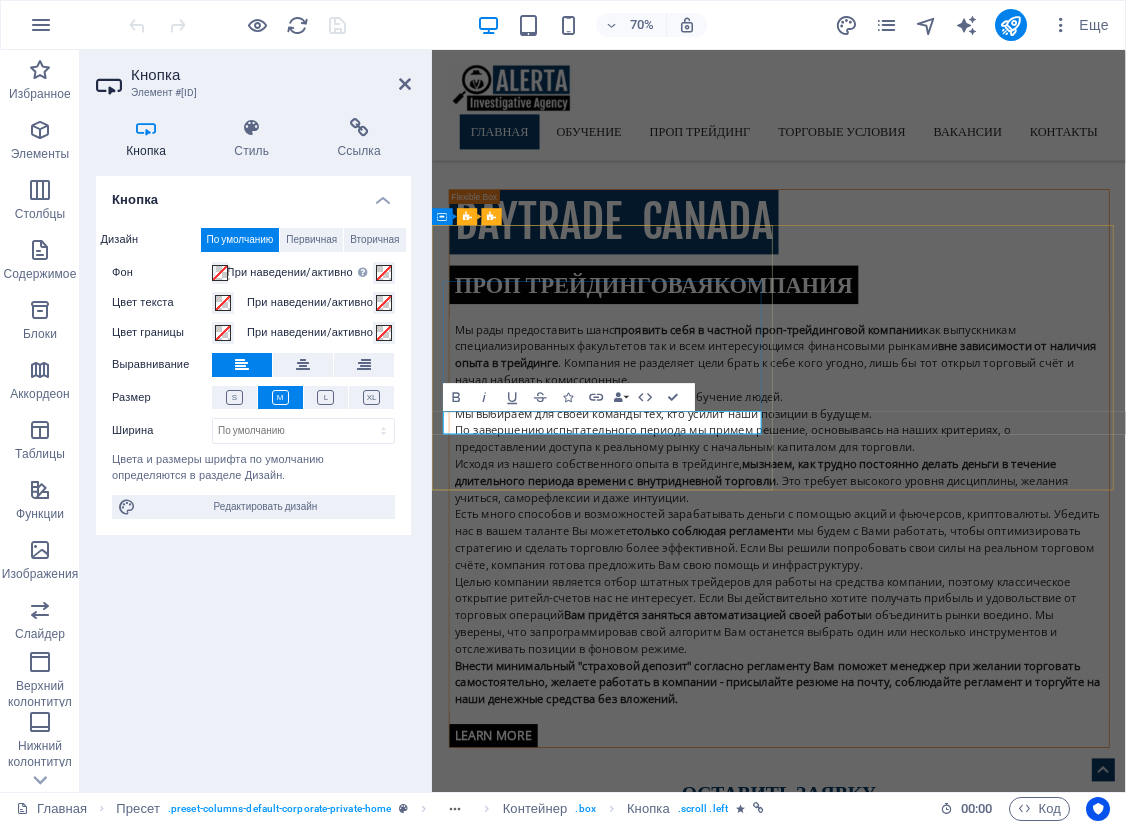type 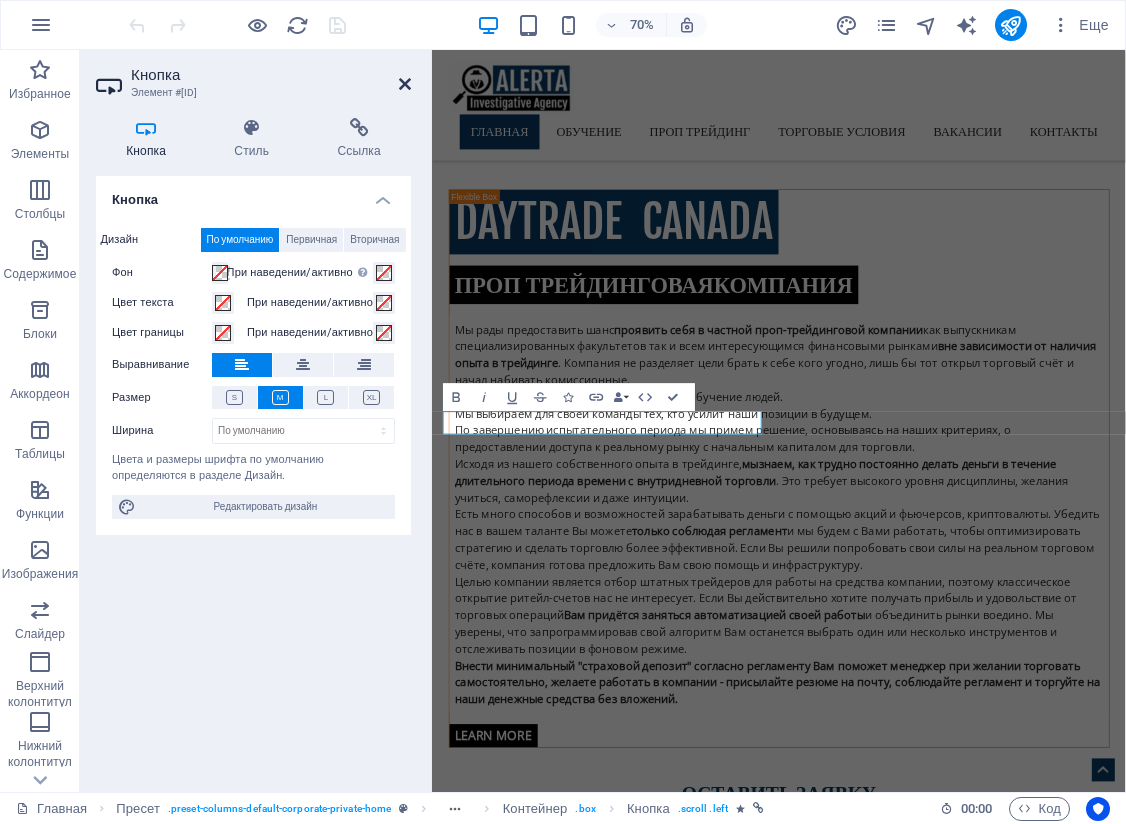 click at bounding box center [405, 84] 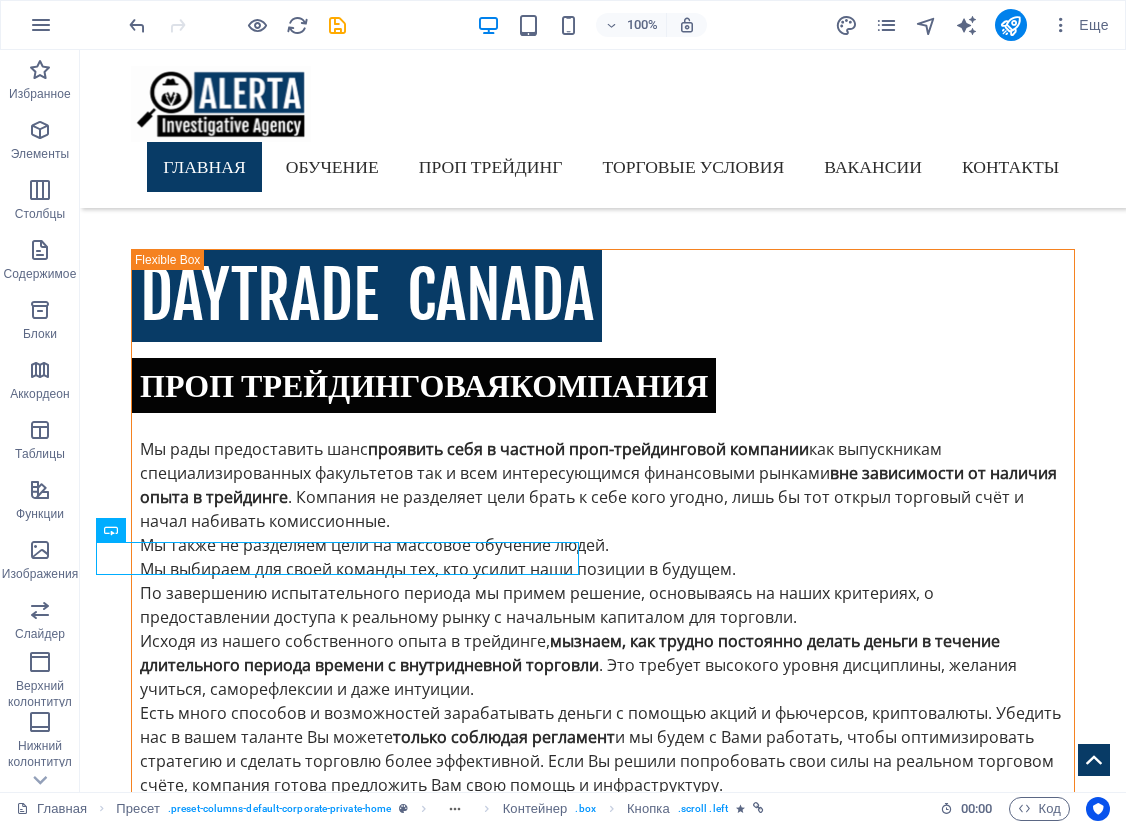 drag, startPoint x: 377, startPoint y: 21, endPoint x: 357, endPoint y: 22, distance: 20.024984 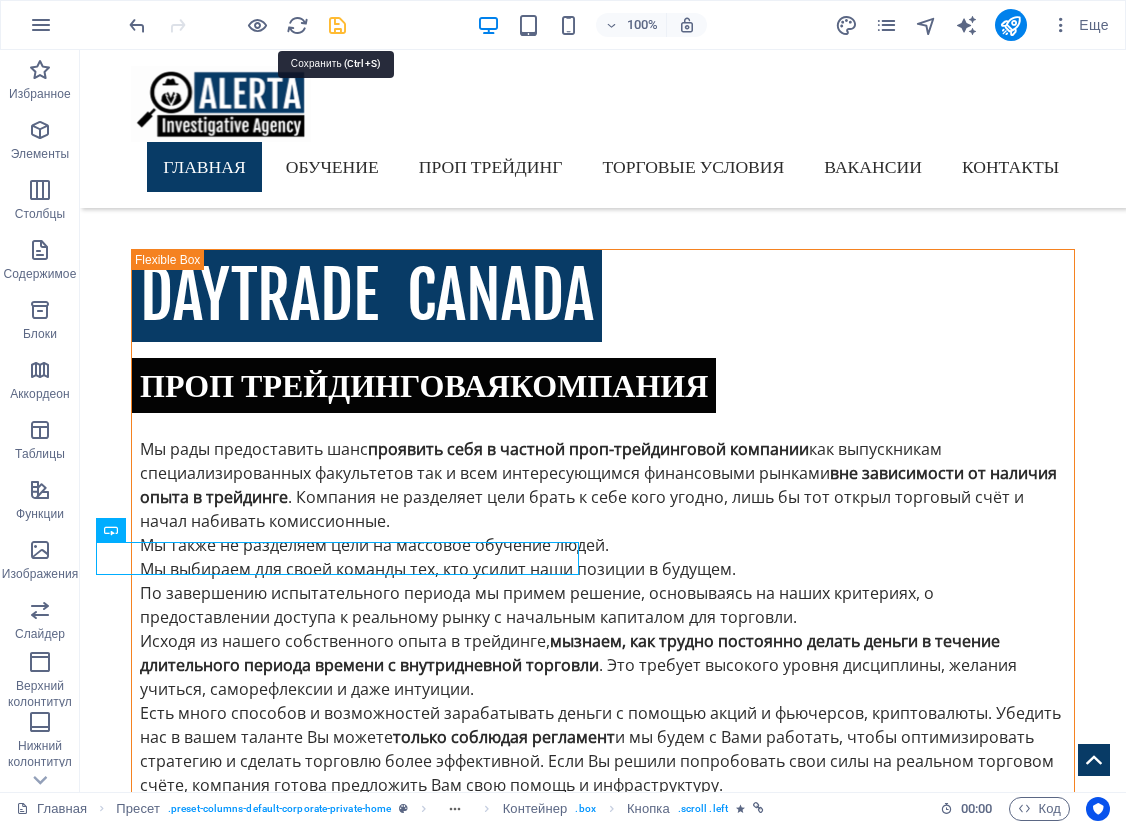 click at bounding box center [337, 25] 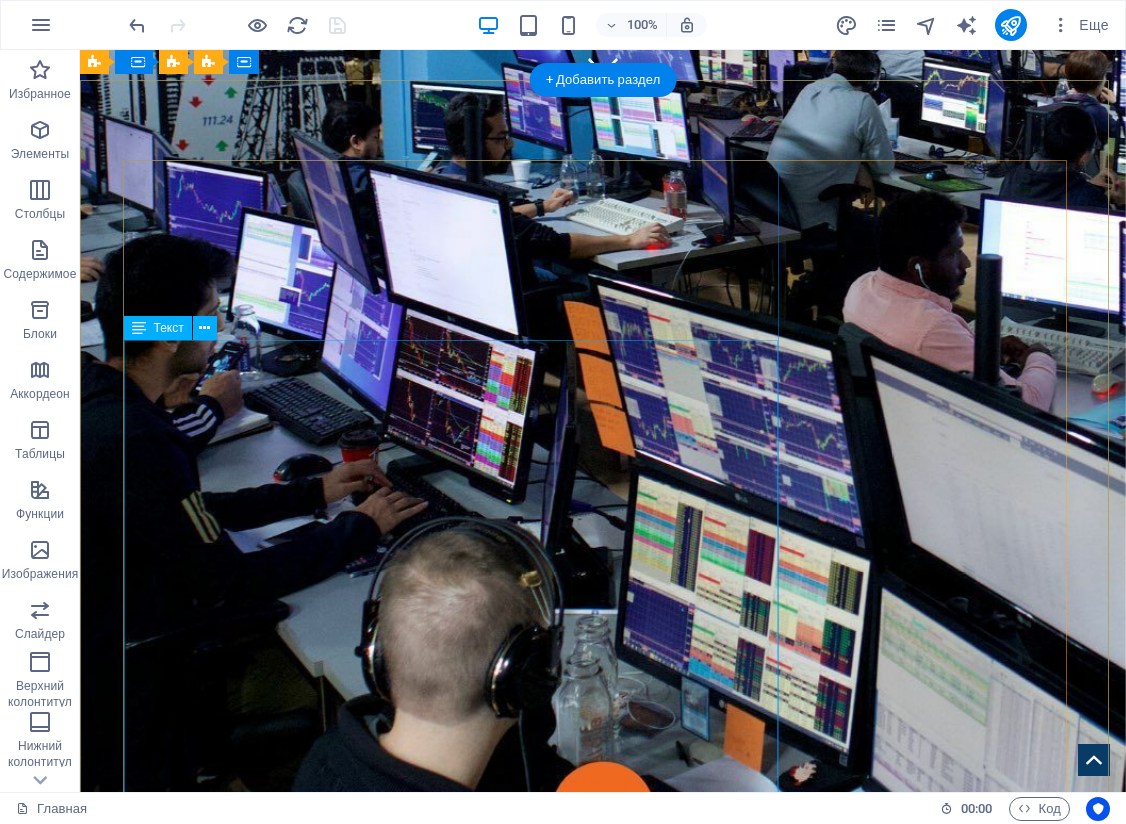 scroll, scrollTop: 200, scrollLeft: 0, axis: vertical 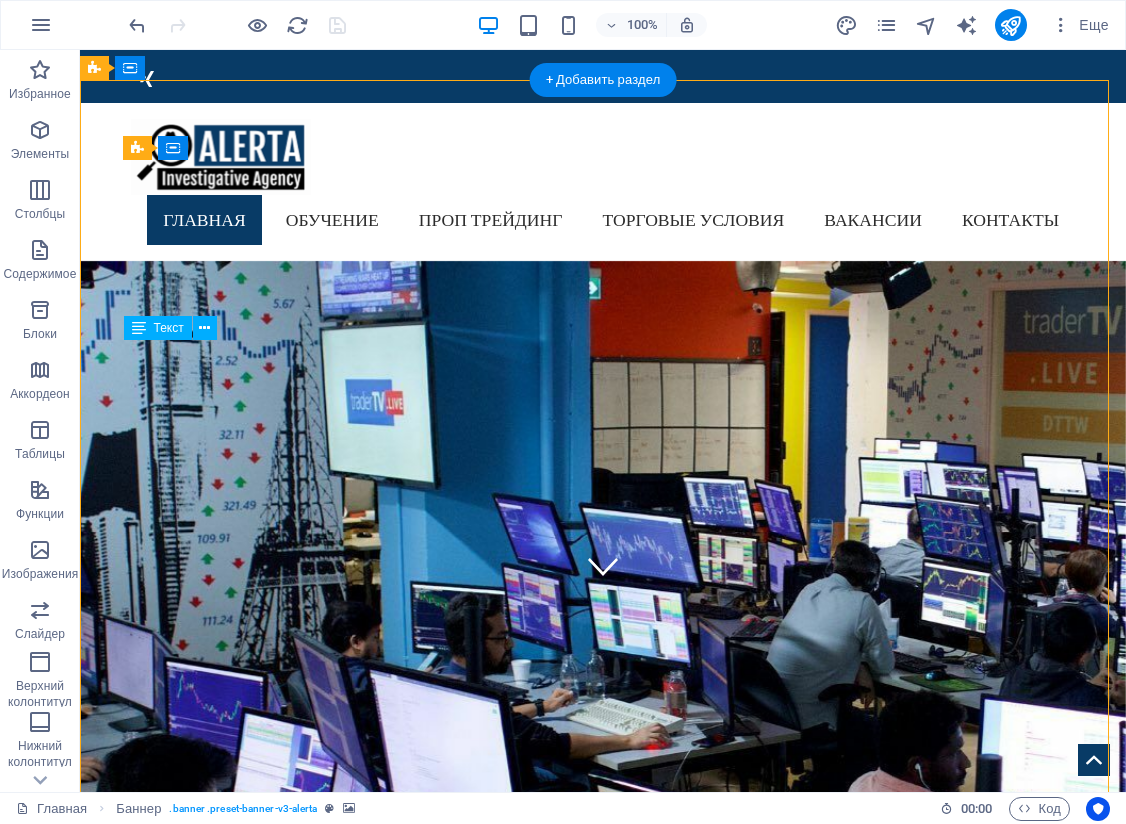 drag, startPoint x: 332, startPoint y: 581, endPoint x: 261, endPoint y: 528, distance: 88.60023 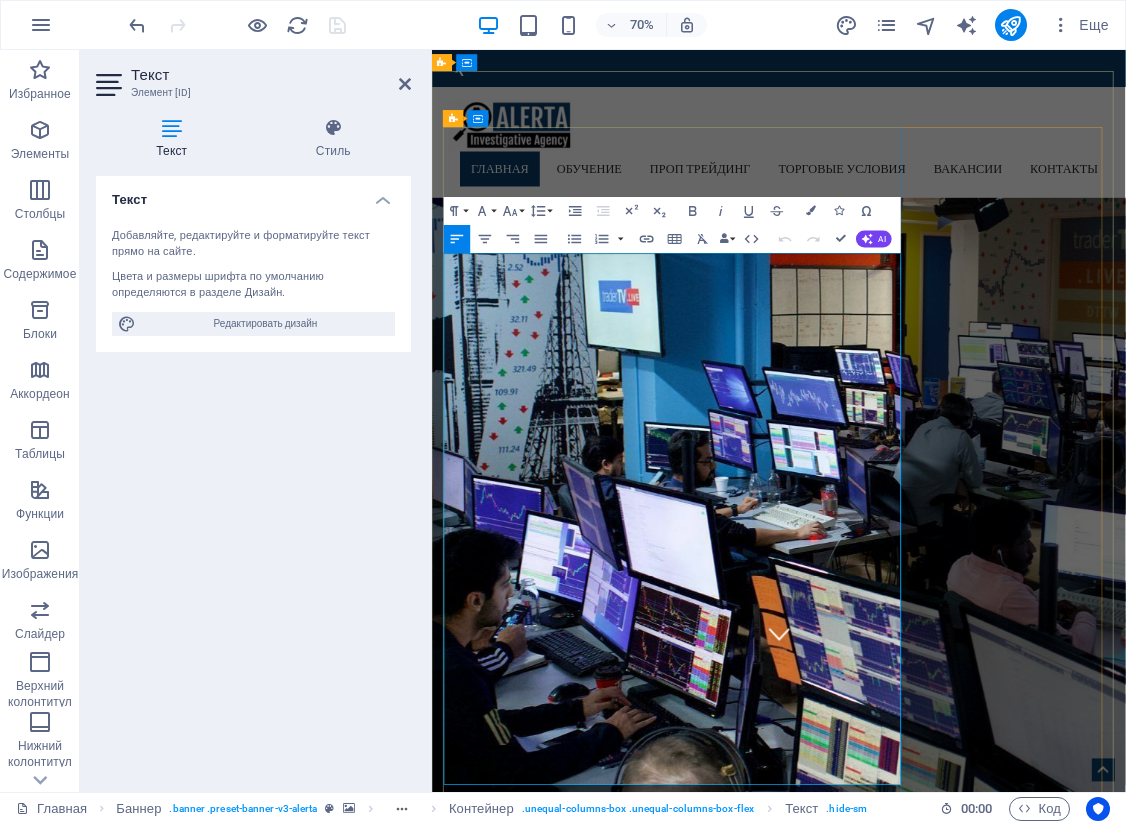 drag, startPoint x: 654, startPoint y: 577, endPoint x: 481, endPoint y: 365, distance: 273.6293 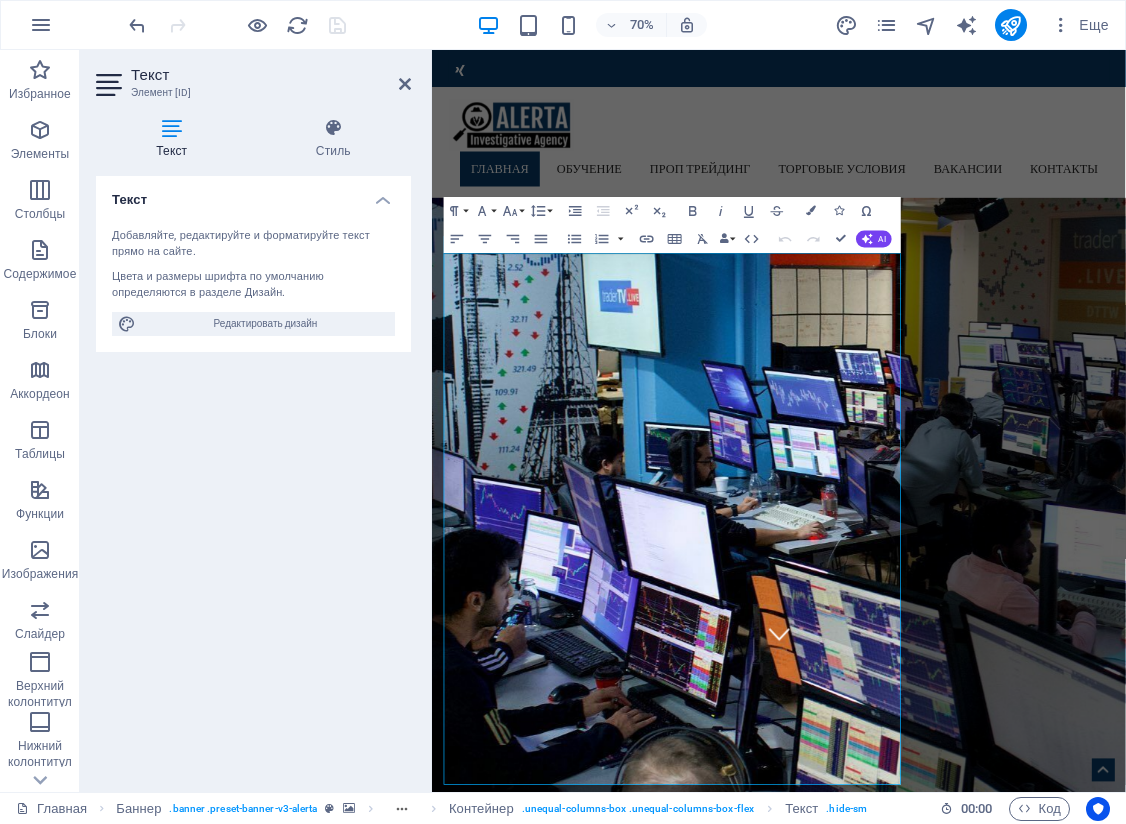 click on "Текст Добавляйте, редактируйте и форматируйте текст прямо на сайте. Цвета и размеры шрифта по умолчанию определяются в разделе Дизайн. Редактировать дизайн Выравнивание Выровнено по левому краю По центру Выровнено по правому краю" at bounding box center (253, 476) 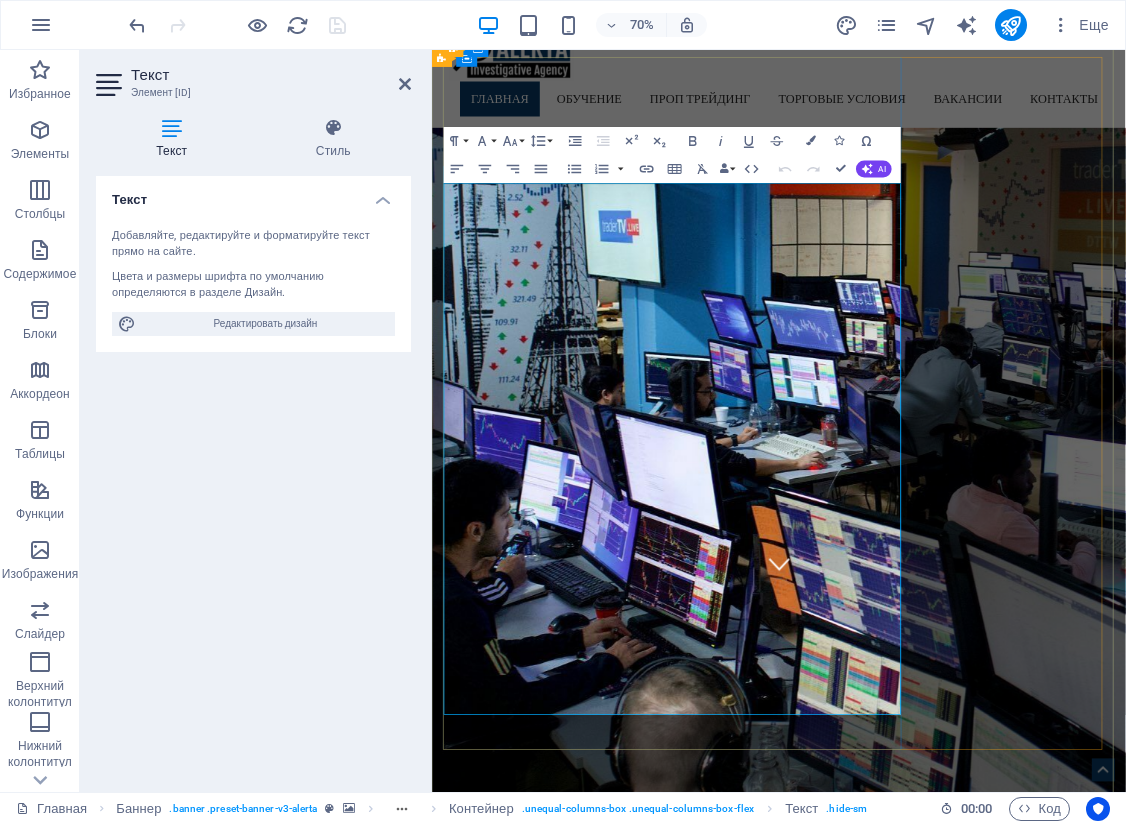 scroll, scrollTop: 400, scrollLeft: 0, axis: vertical 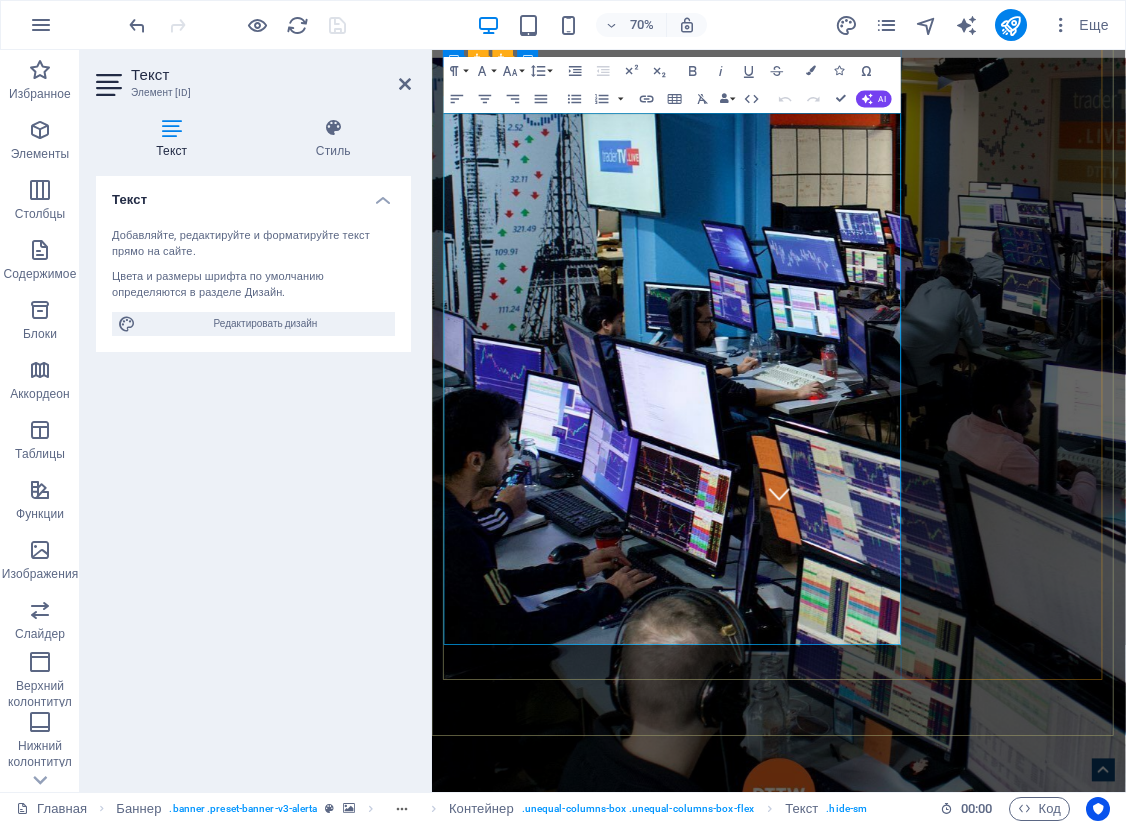 click on "Внести минимальный "страховой депозит" согласно регламенту Вам поможет менеджер при желании торговать самостоятельно, желаете работать в компании - присылайте резюме на почту, соблюдайте регламент и торгуйте на наши денежные средства без вложений." at bounding box center (928, 1995) 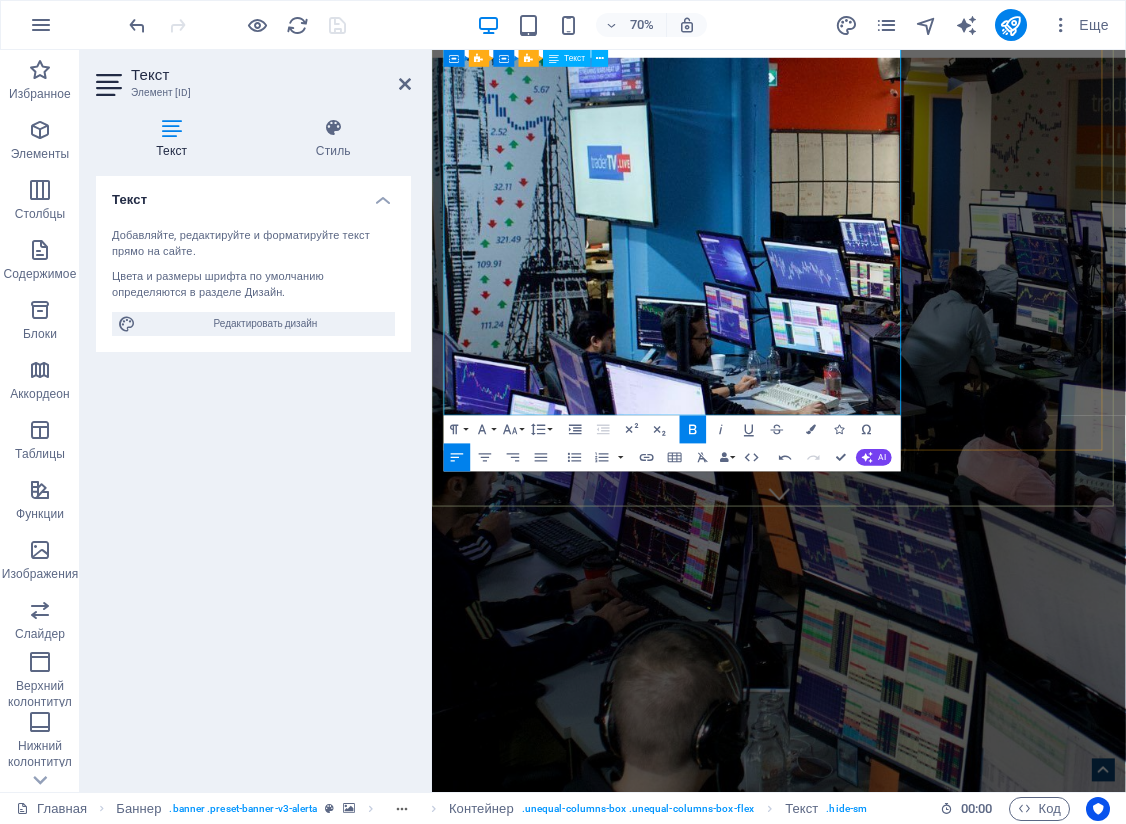 click on "Также если Вы устали от навязчивого маркетинга брокеров и просто хотите понаблюдать за ходом торгов, повторять за нами прибыльные биржевые сделки каждый день - подключайтесь к SQUAWKBOX TRADING" at bounding box center (928, 2127) 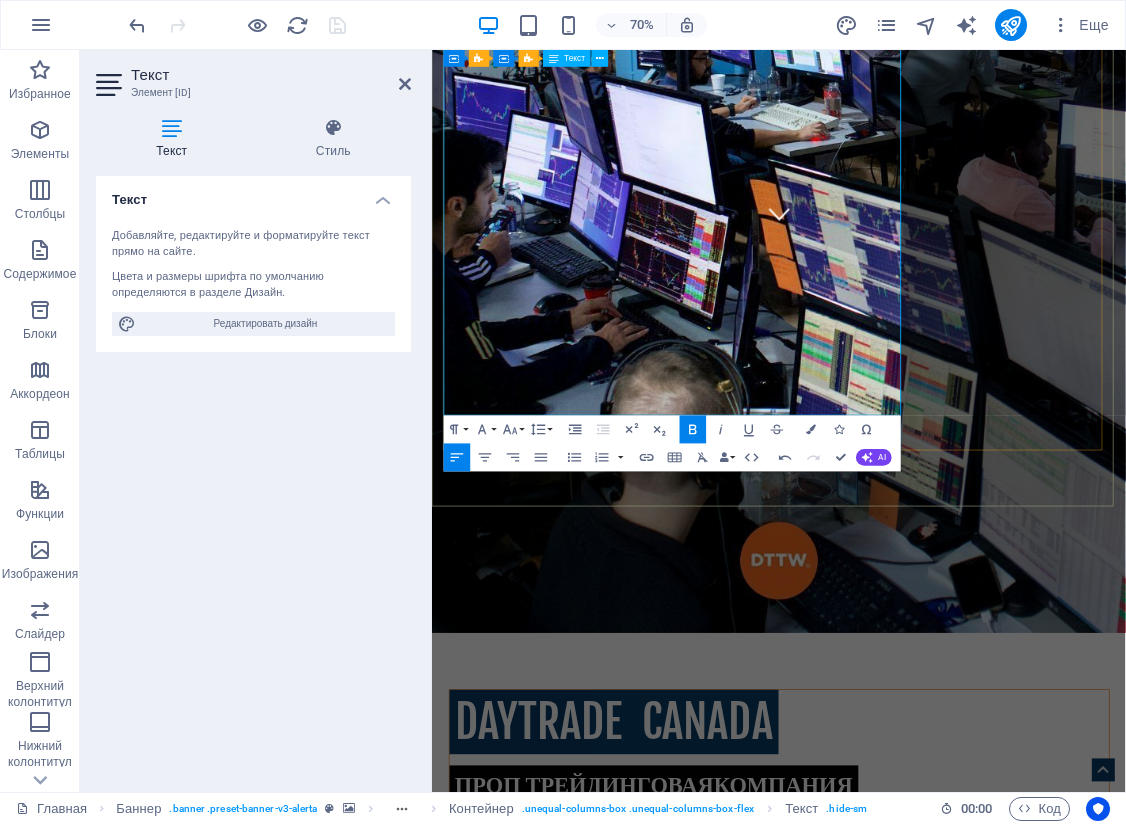 type 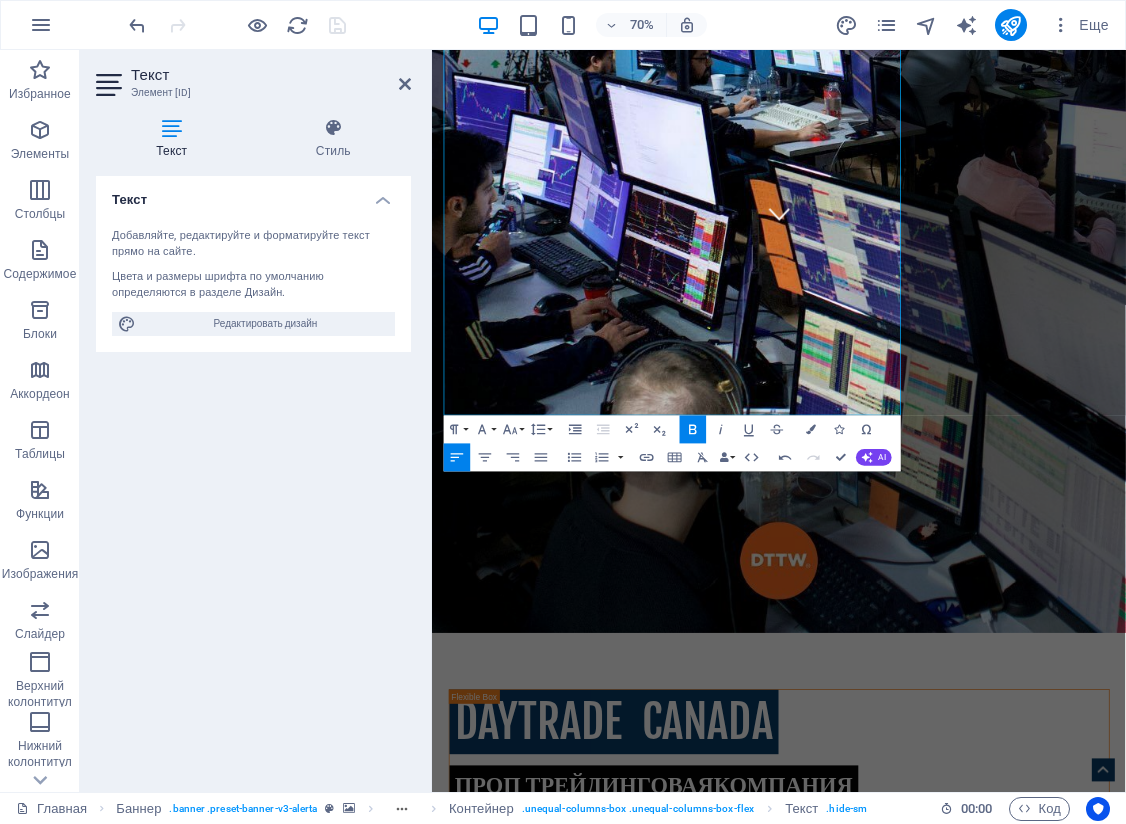click 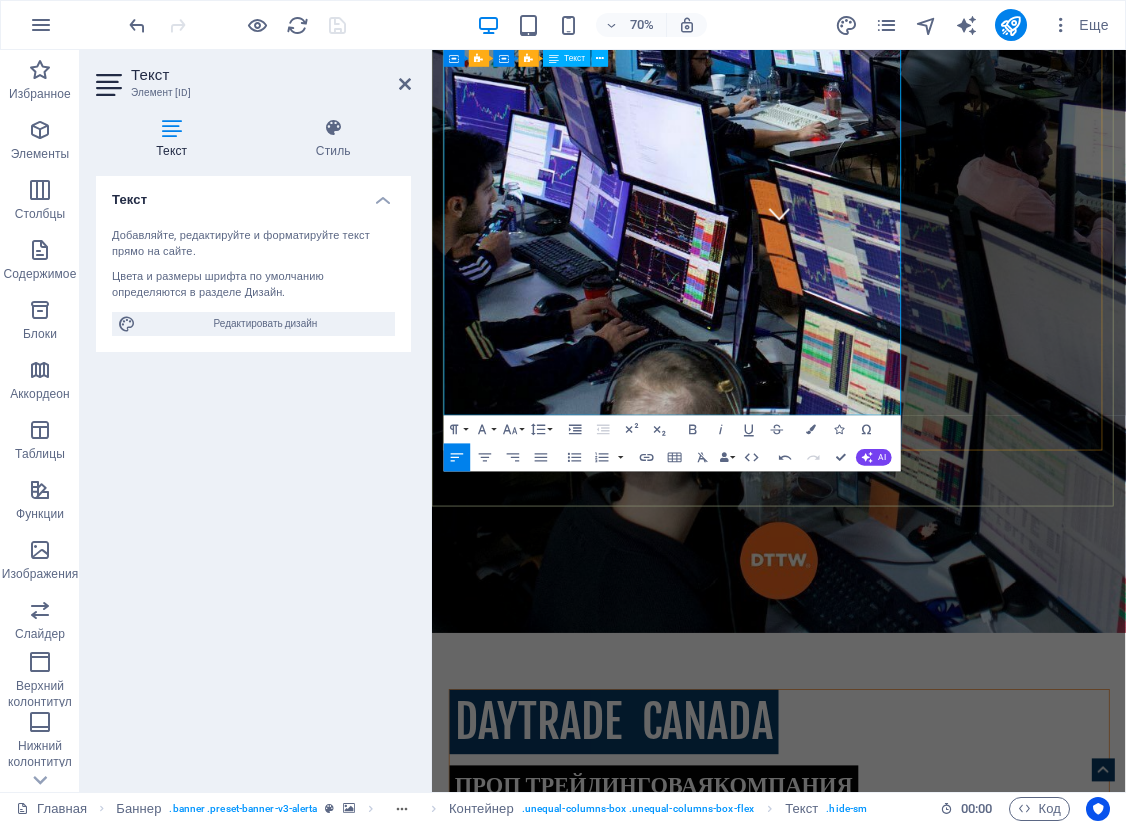 click on "Внести минимальный "страховой депозит" согласно регламенту Вам поможет менеджер при желании торговать самостоятельно, желаете работать в компании - присылайте резюме на почту, соблюдайте регламент и торгуйте на наши денежные средства без вложений." at bounding box center (928, 1667) 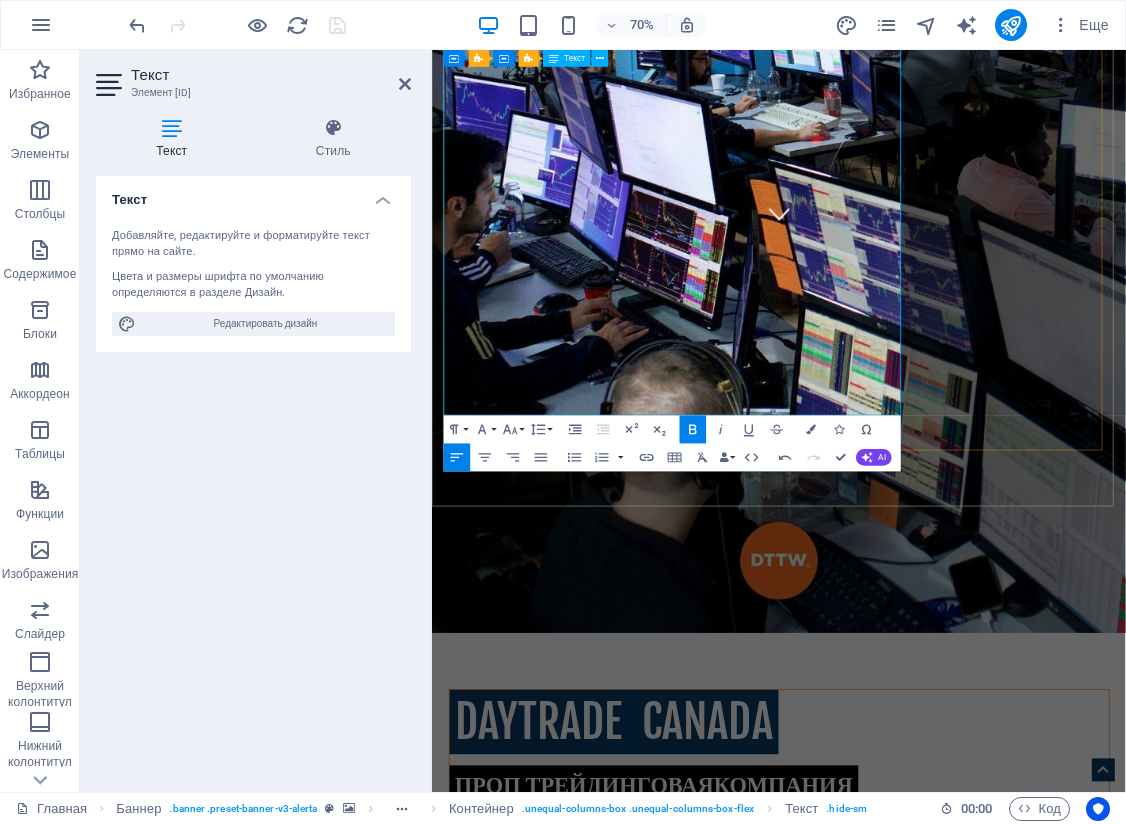 drag, startPoint x: 764, startPoint y: 550, endPoint x: 934, endPoint y: 551, distance: 170.00294 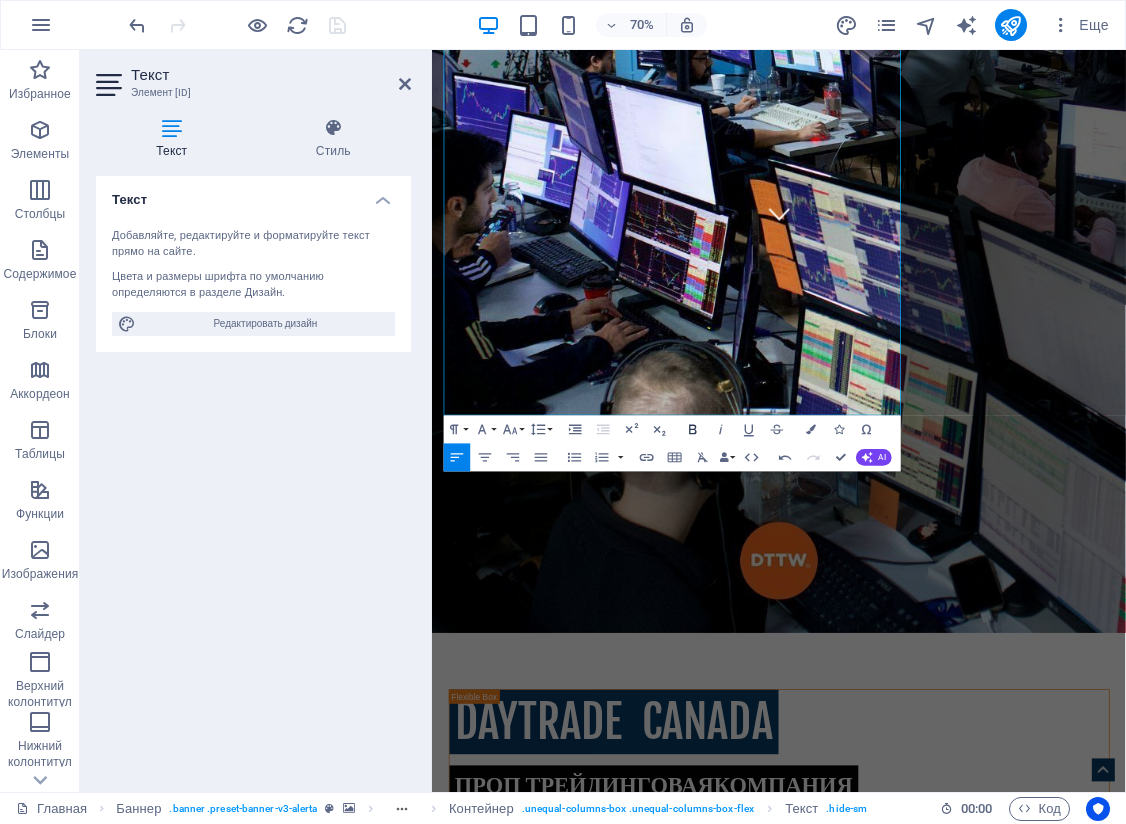 click 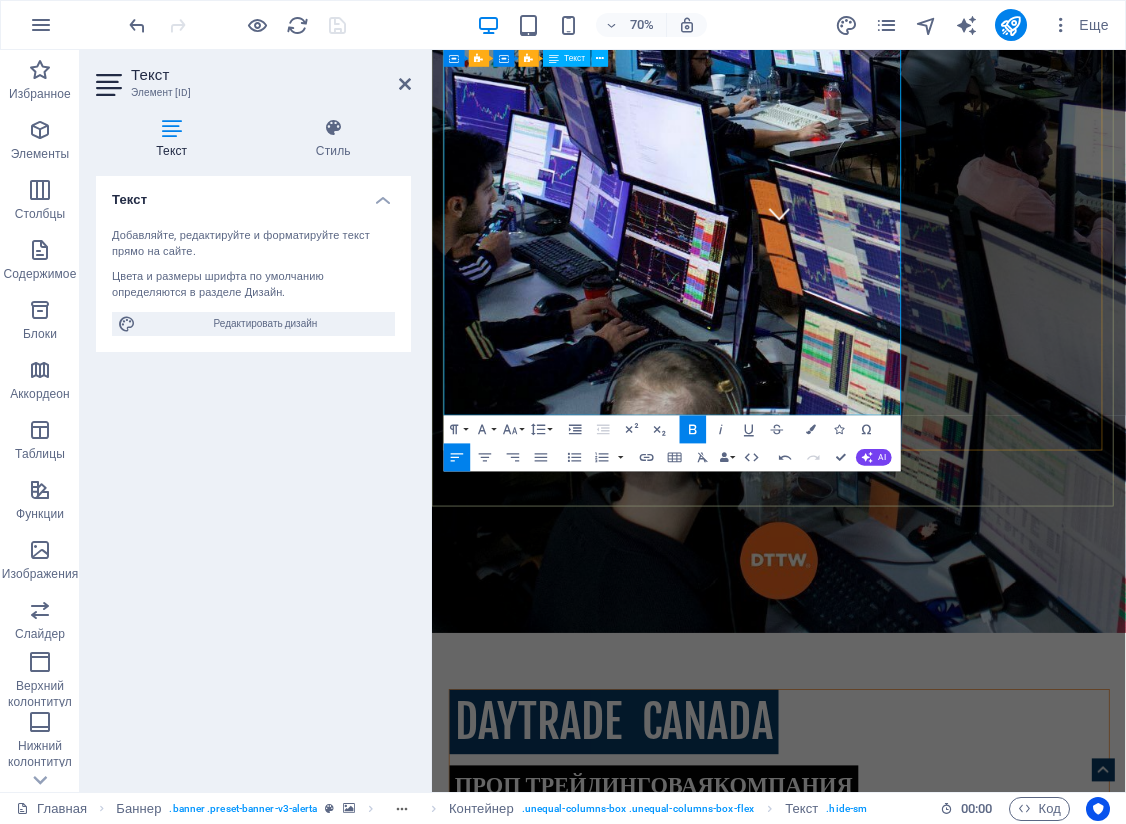 click on "Также если Вы устали от навязчивого маркетинга брокеров и просто хотите понаблюдать за ходом торгов, повторять за нами прибыльные биржевые сделки каждый день - подключайтесь к SQUAWKBOX TRADING." at bounding box center [928, 1727] 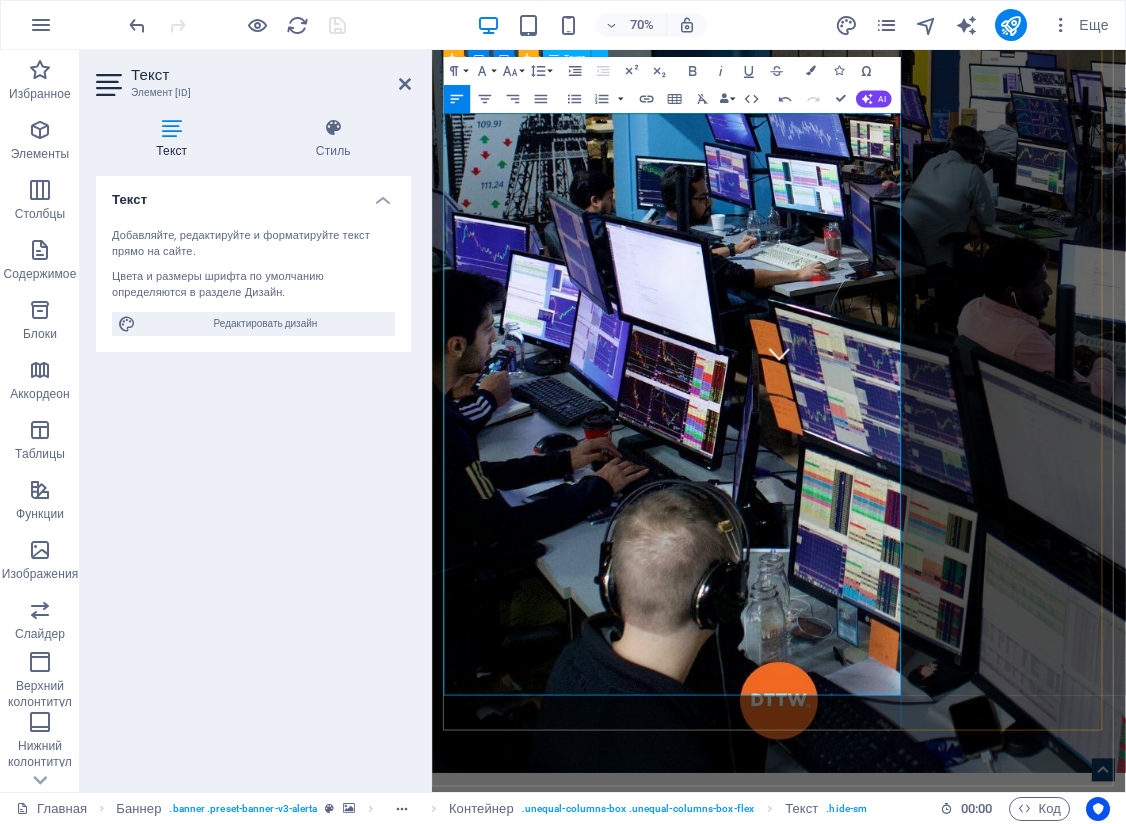 scroll, scrollTop: 400, scrollLeft: 0, axis: vertical 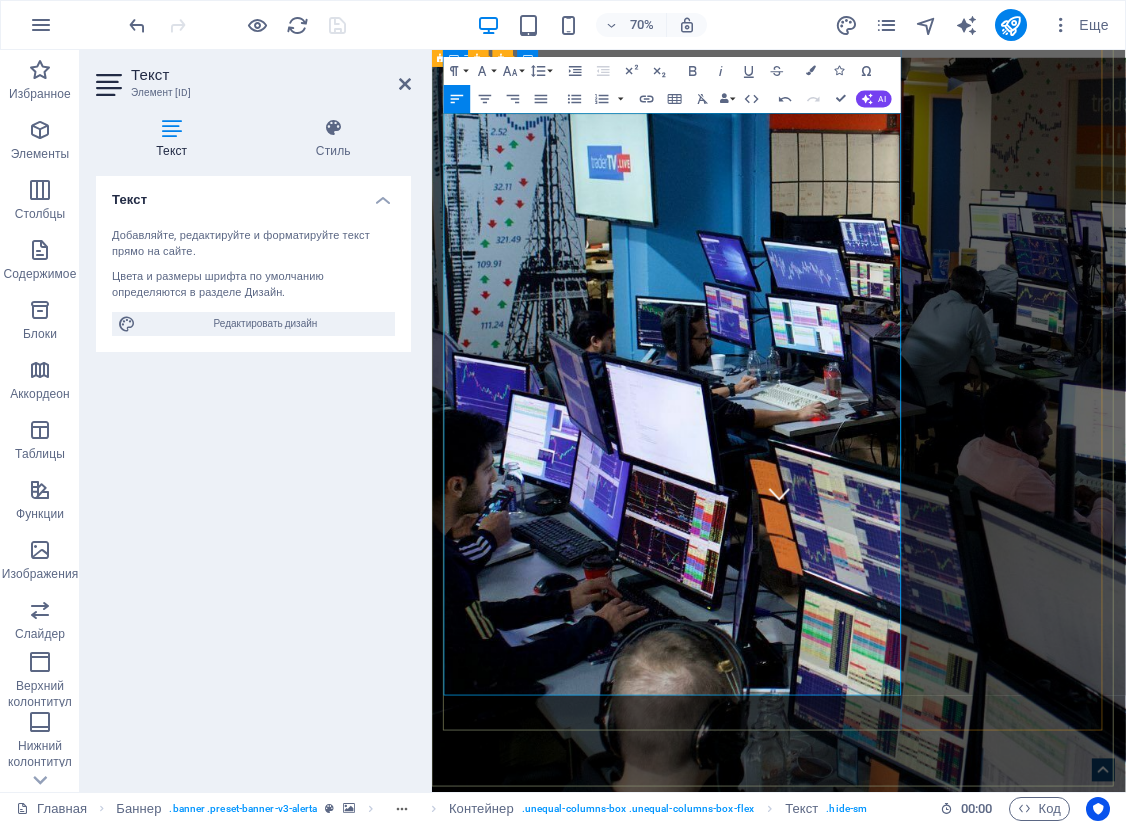 click on "По завершению испытательного периода мы примем решение, основываясь на наших критериях, о предоставлении доступа к реальному рынку с начальным капиталом для торговли." at bounding box center [928, 1719] 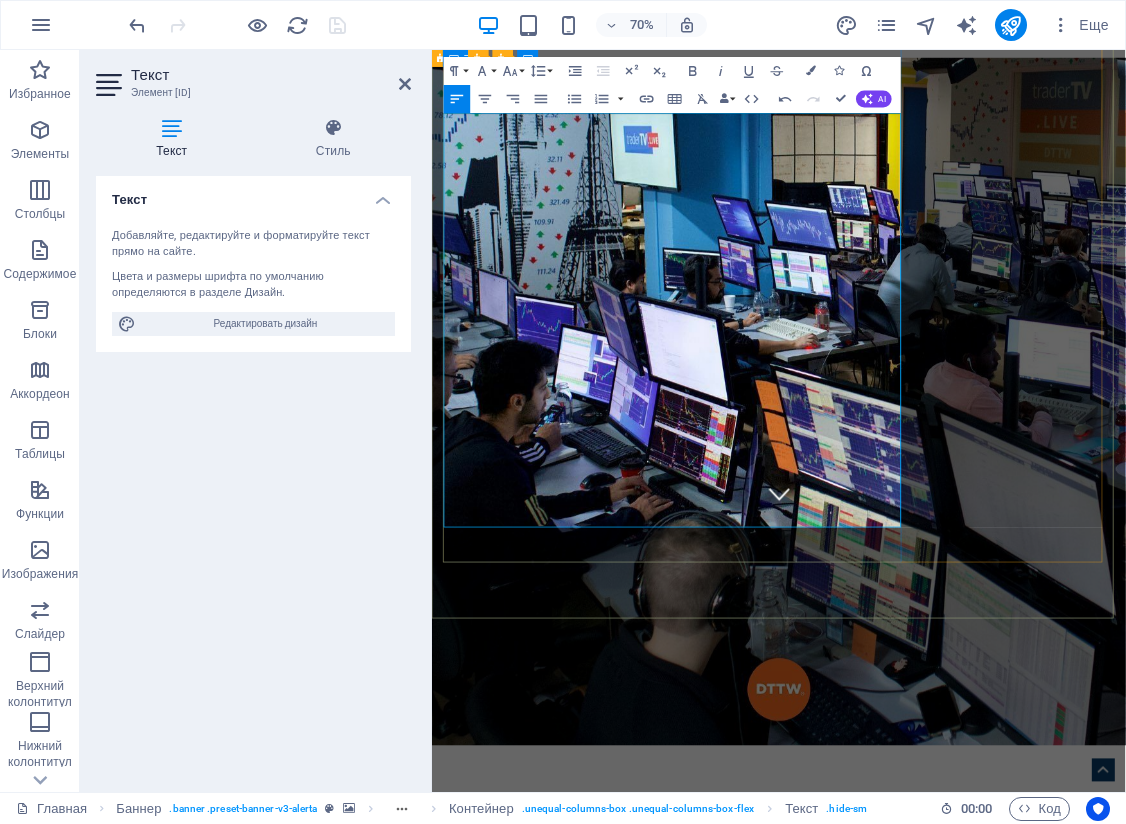 click on "Есть много способов и возможностей зарабатывать деньги с помощью акций и фьючерсов, криптовалюты. Убедить нас в вашем таланте Вы можете  только соблюдая регламент  и мы будем с Вами работать, чтобы оптимизировать стратегию и сделать торговлю более эффективной. Если Вы решили попробовать свои силы на реальном торговом счёте, компания готова предложить Вам свою помощь и инфраструктуру." at bounding box center (928, 1431) 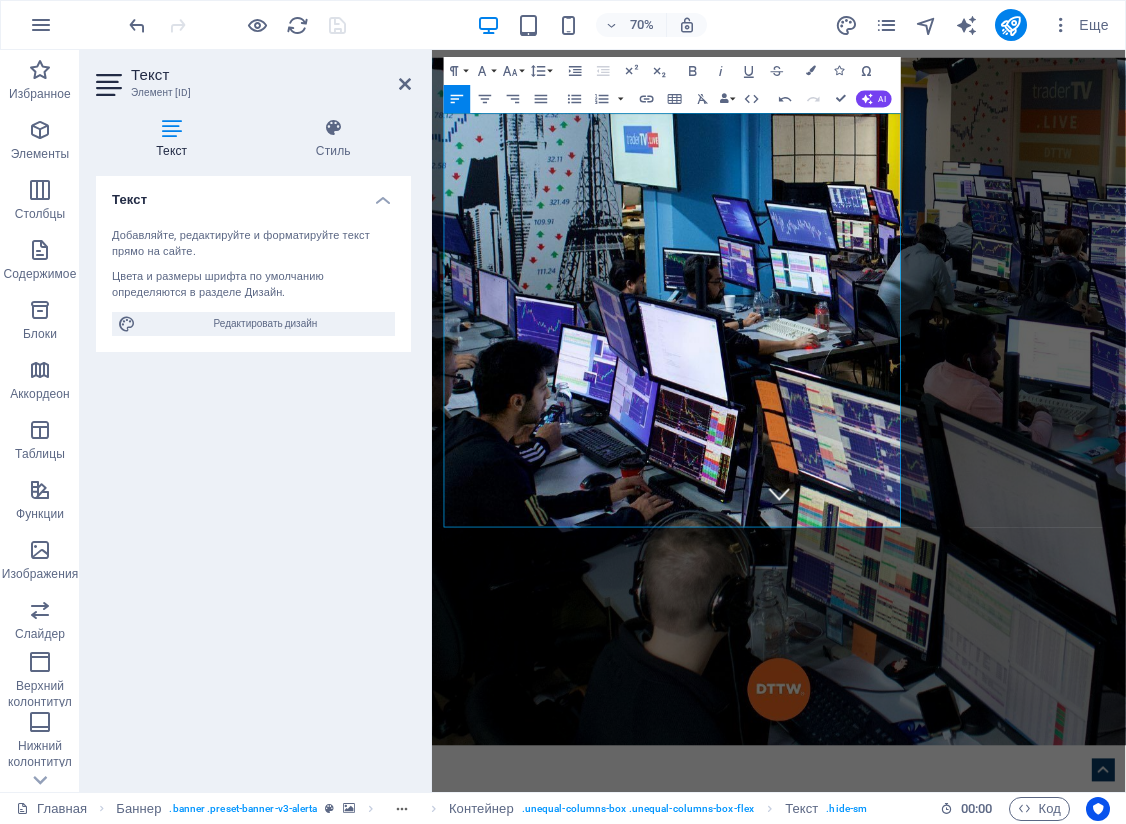 click on "Текст Добавляйте, редактируйте и форматируйте текст прямо на сайте. Цвета и размеры шрифта по умолчанию определяются в разделе Дизайн. Редактировать дизайн Выравнивание Выровнено по левому краю По центру Выровнено по правому краю" at bounding box center [253, 476] 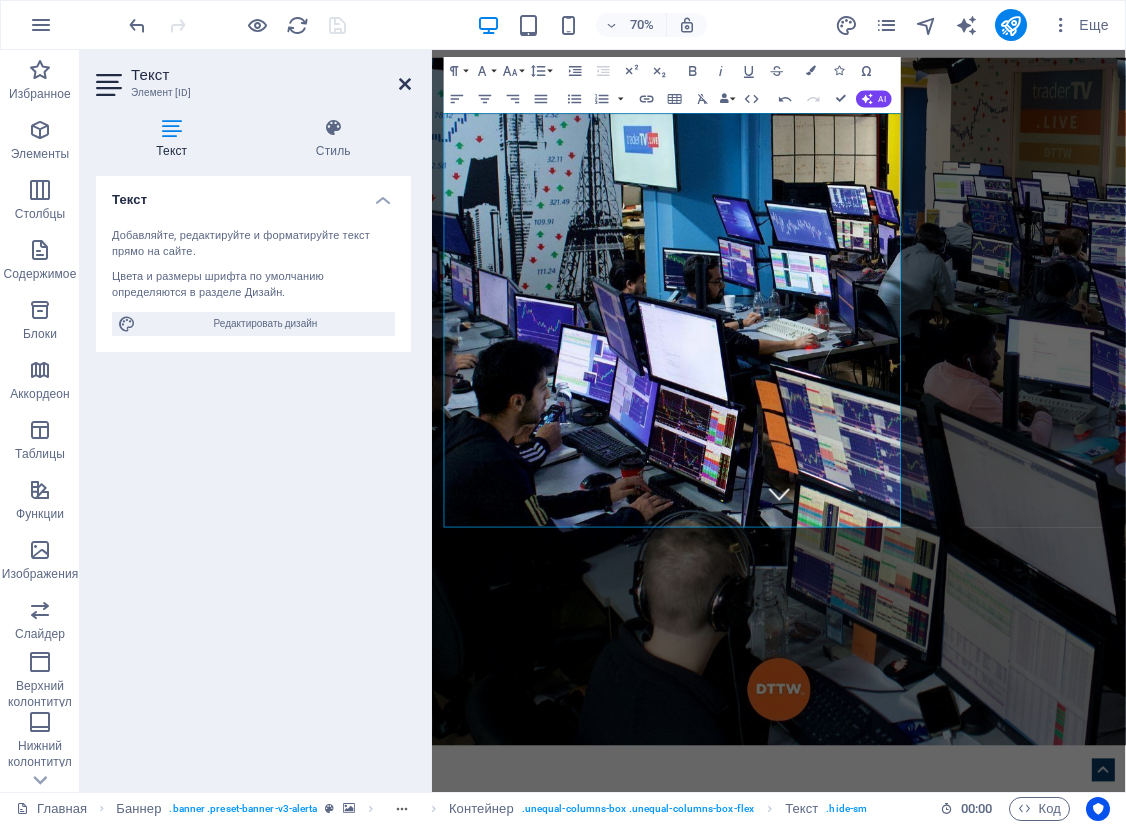 drag, startPoint x: 295, startPoint y: 283, endPoint x: 406, endPoint y: 82, distance: 229.61272 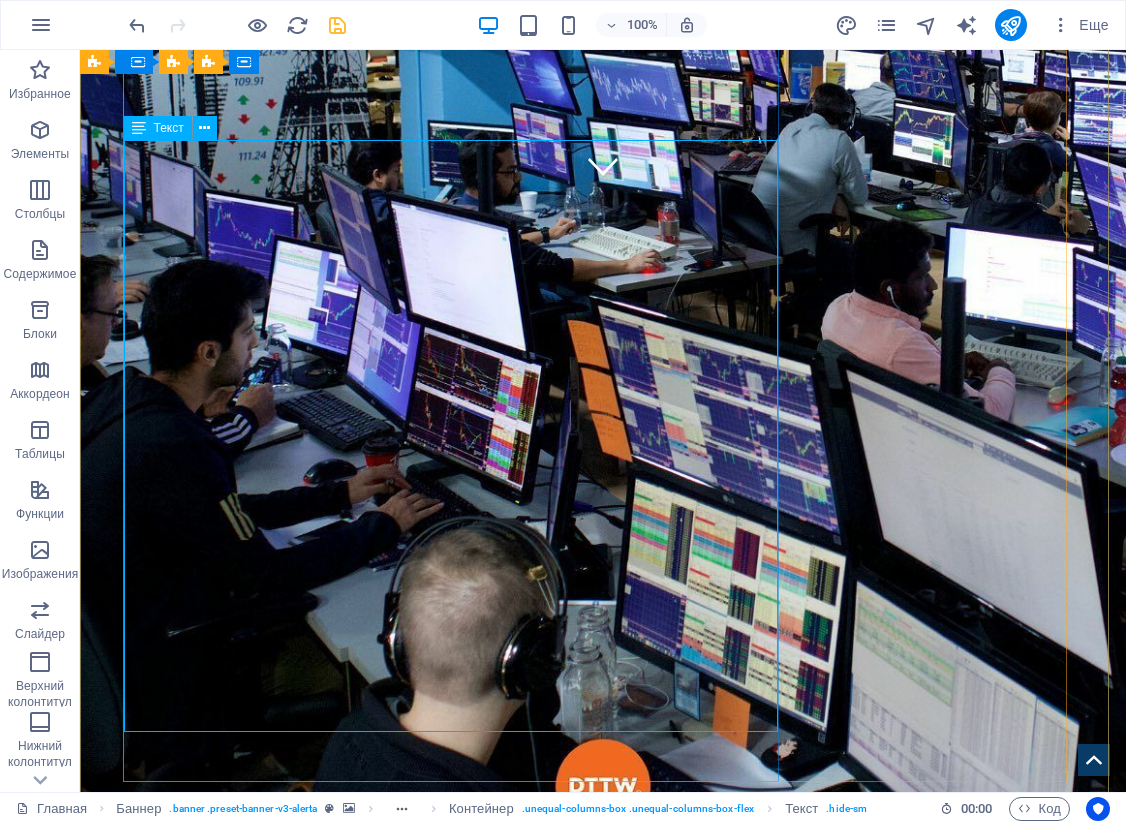 scroll, scrollTop: 100, scrollLeft: 0, axis: vertical 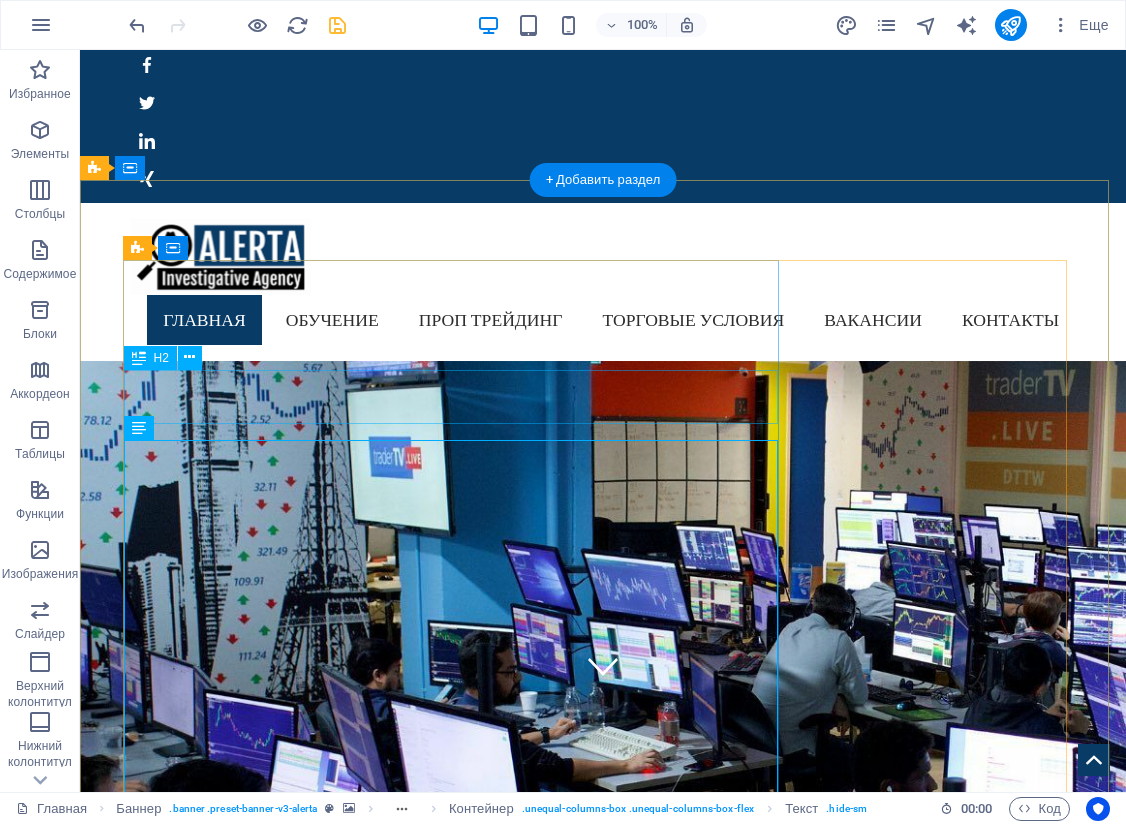 click on "ПРОП  ТРЕЙДИНГОВАЯ    КОМПАНИЯ" at bounding box center (603, 1559) 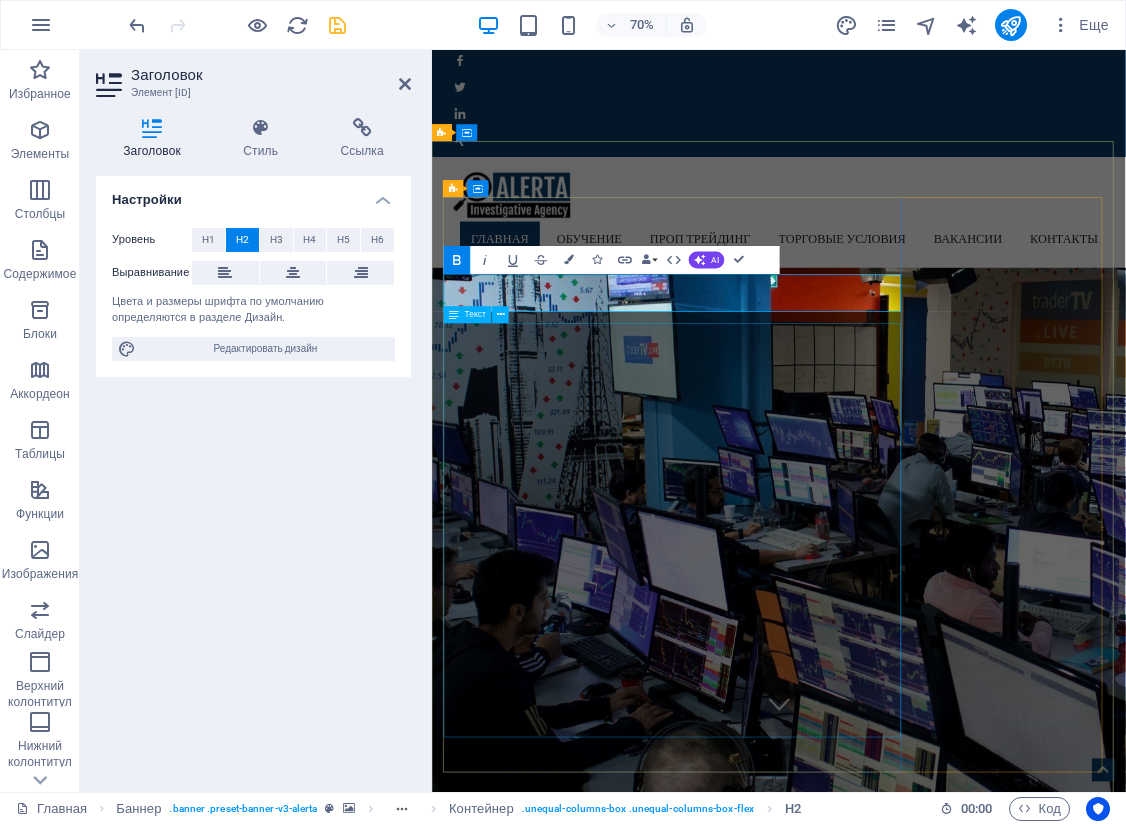click on "ПРОП ТРЕЙДИНГОВАЯ" at bounding box center (650, 1559) 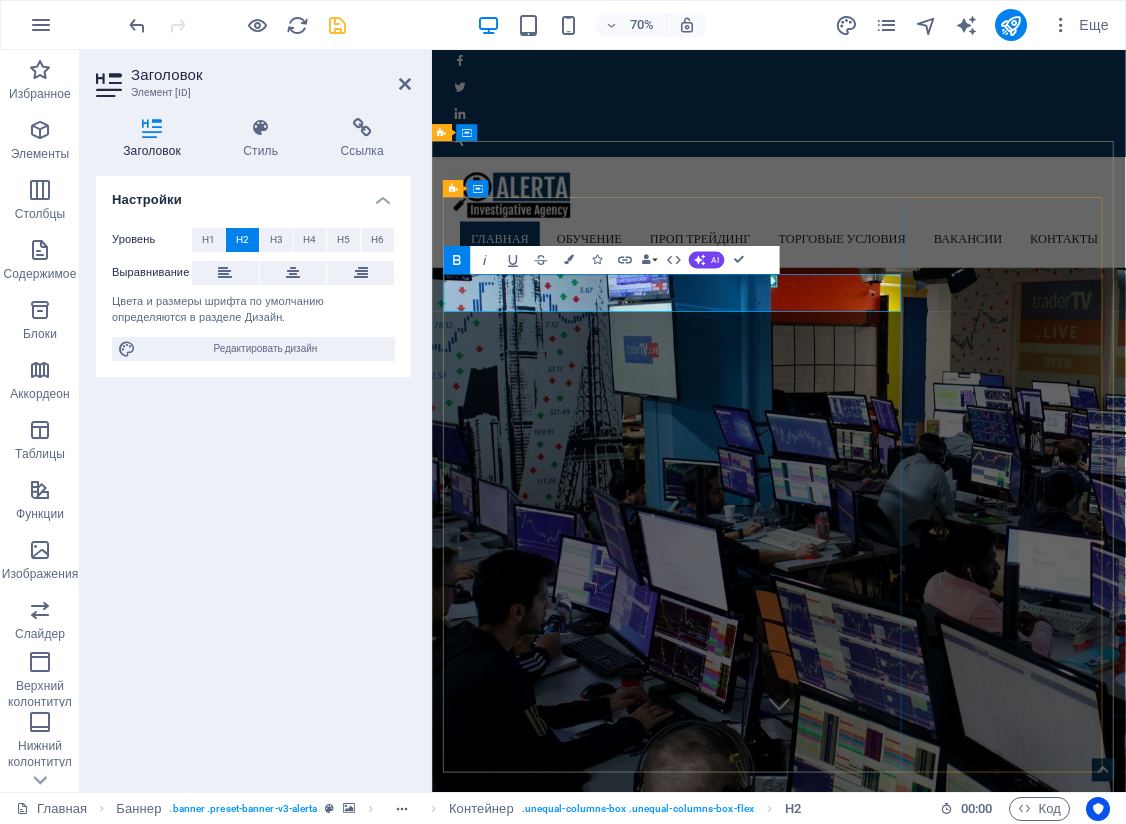 type 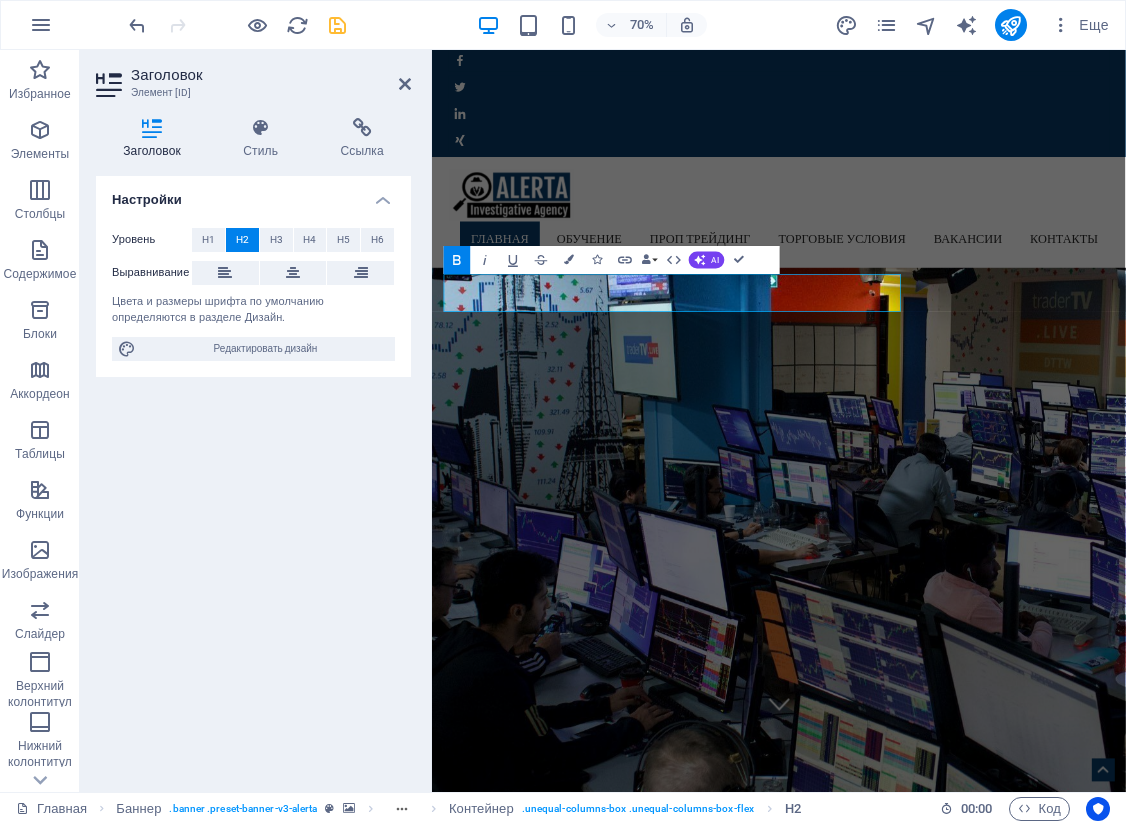 click on "Настройки Уровень H1 H2 H3 H4 H5 H6 Выравнивание Цвета и размеры шрифта по умолчанию определяются в разделе Дизайн. Редактировать дизайн" at bounding box center (253, 476) 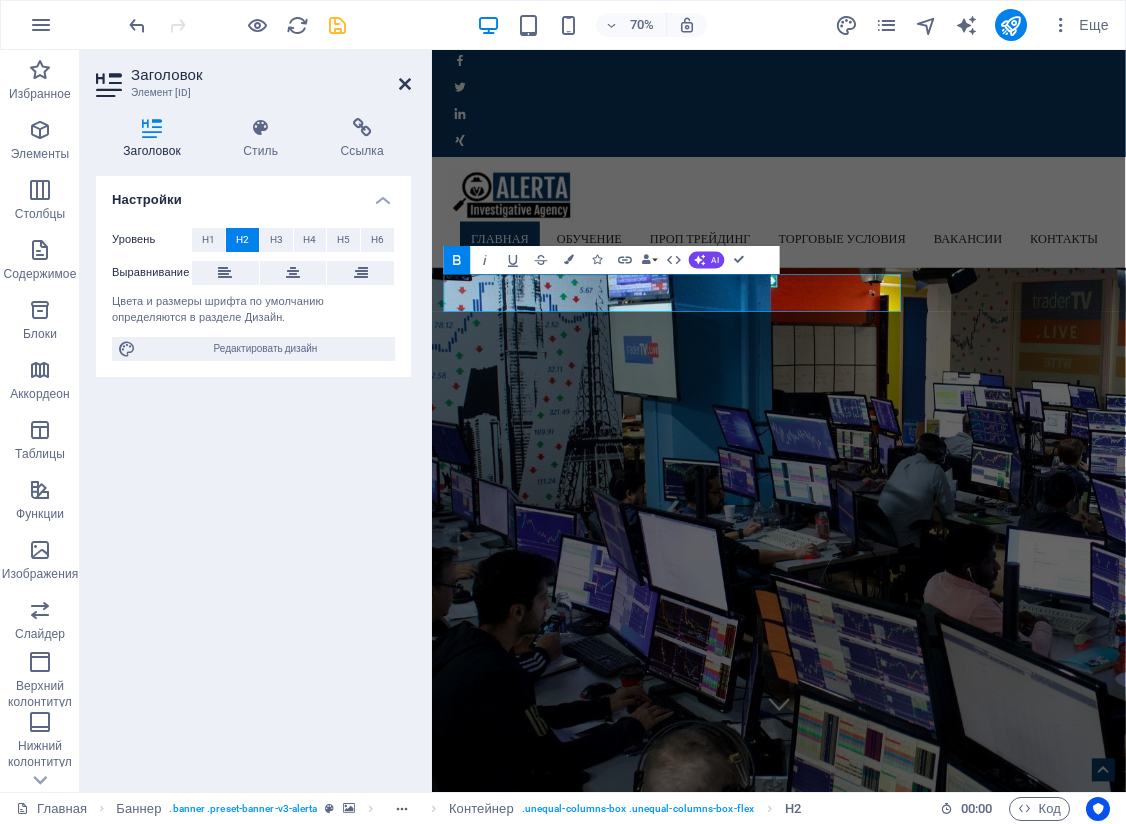 click at bounding box center [405, 84] 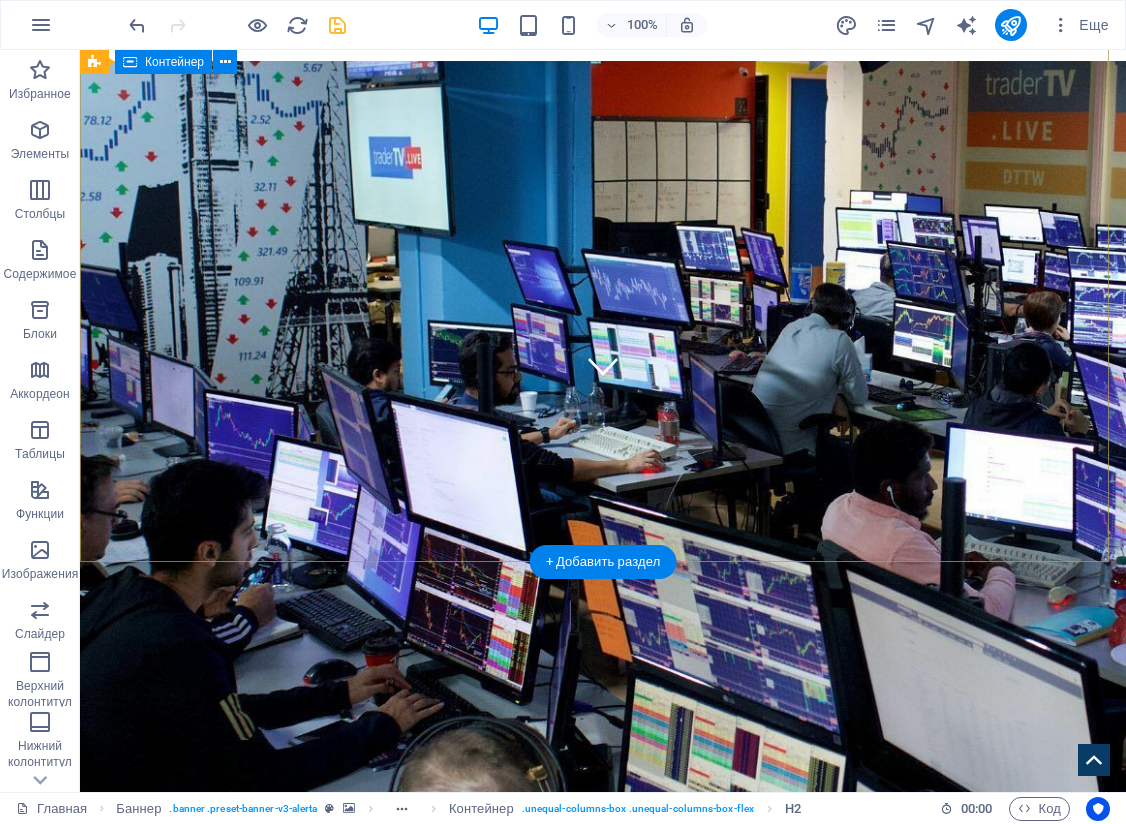 scroll, scrollTop: 700, scrollLeft: 0, axis: vertical 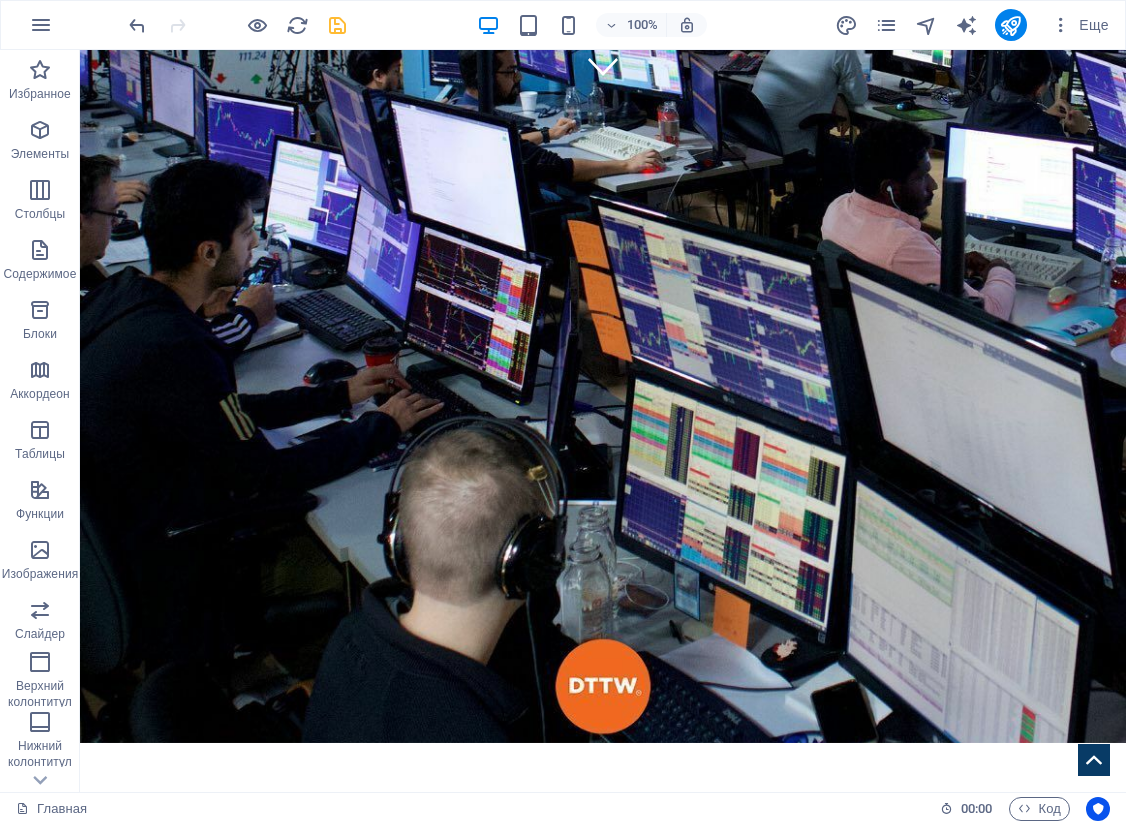 click on "100% Еще" at bounding box center (621, 25) 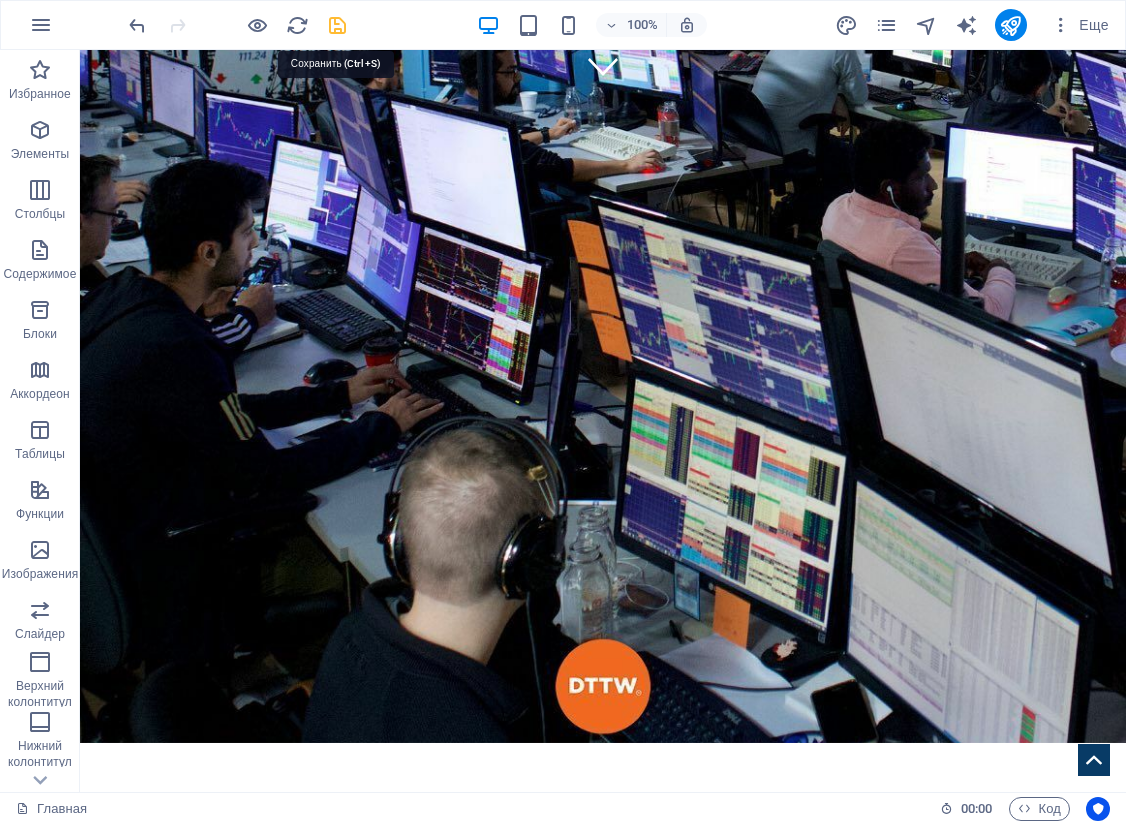 click at bounding box center [337, 25] 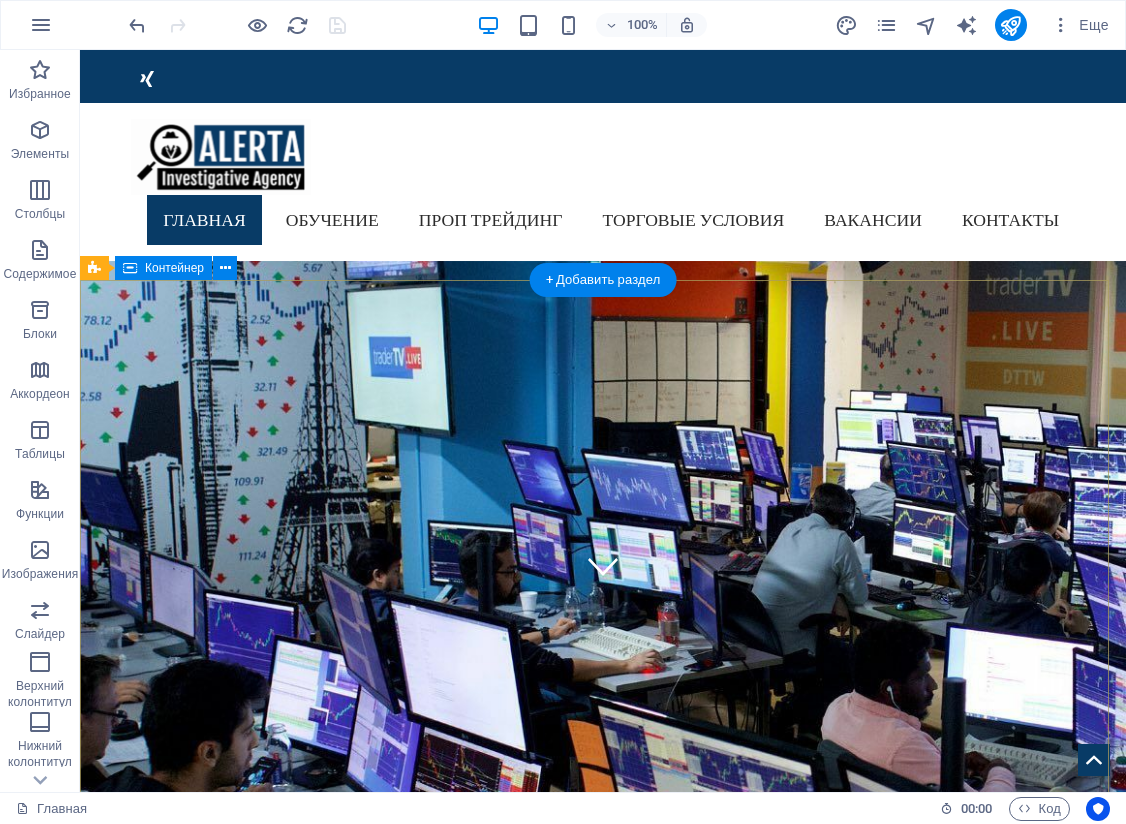 scroll, scrollTop: 0, scrollLeft: 0, axis: both 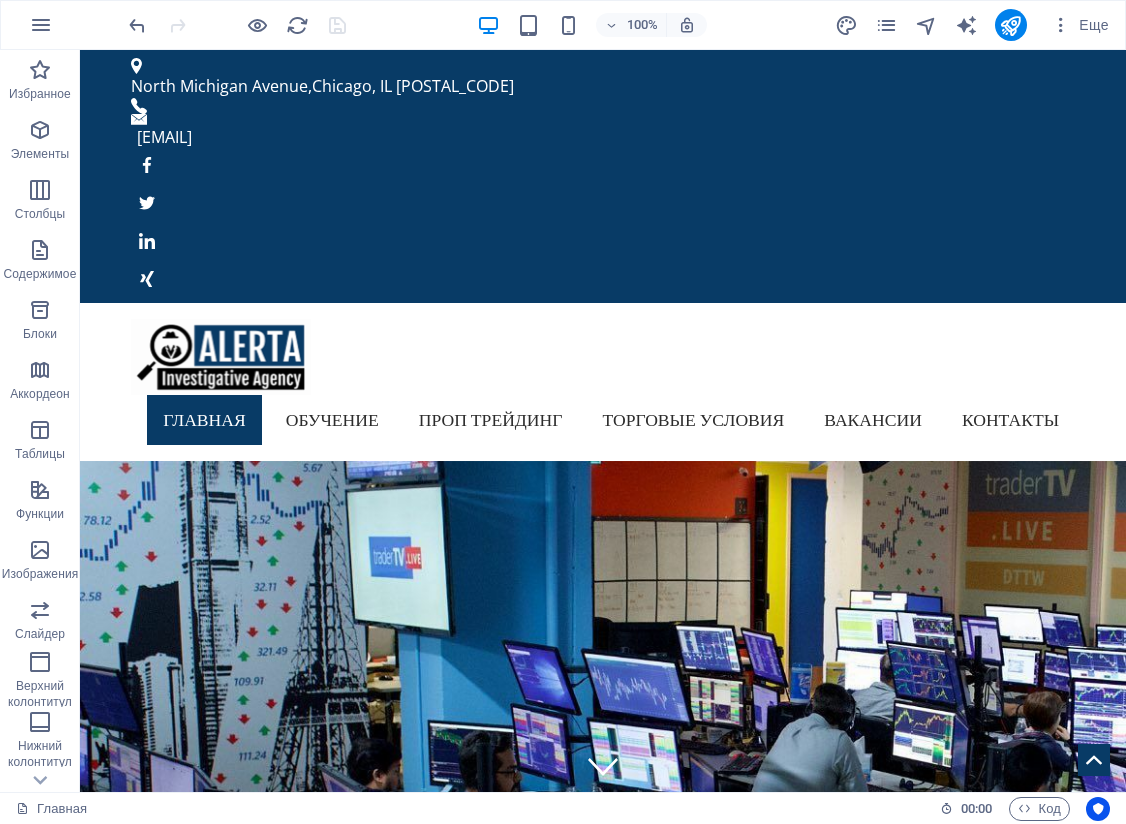 click on "100% Еще" at bounding box center [621, 25] 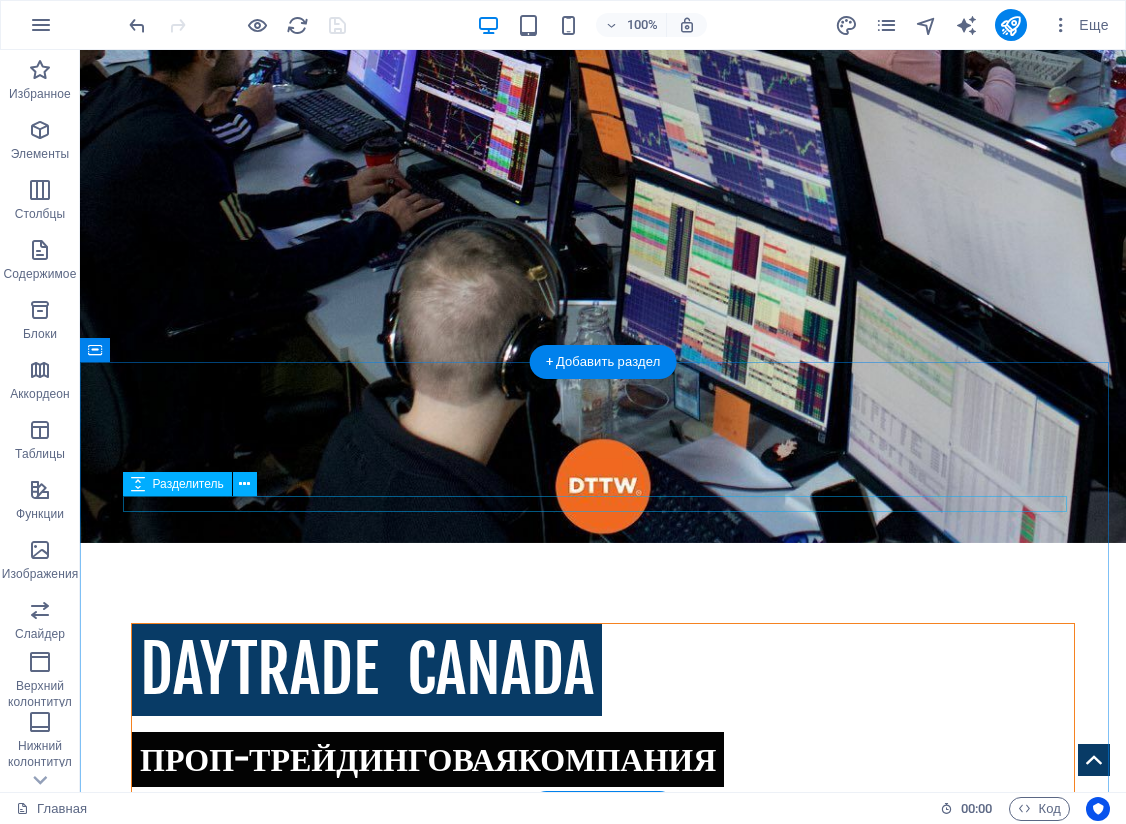 scroll, scrollTop: 1000, scrollLeft: 0, axis: vertical 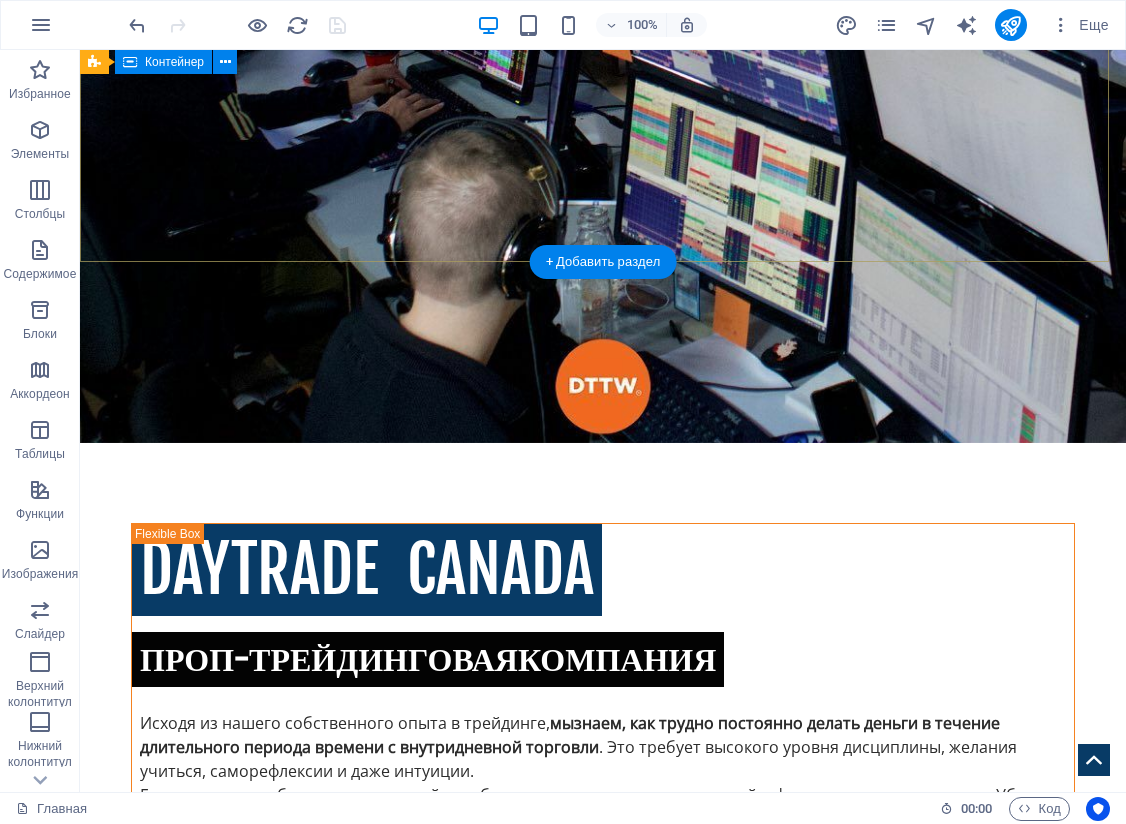 click on "100% Еще" at bounding box center (621, 25) 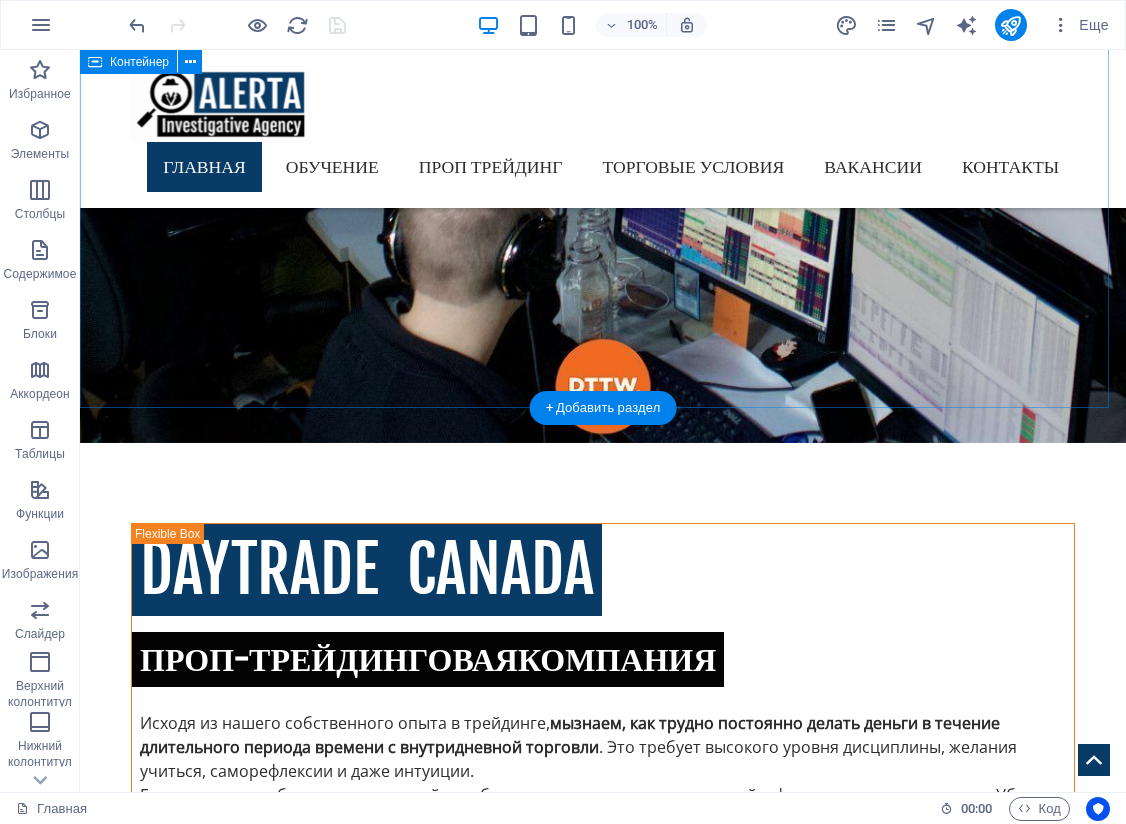 scroll, scrollTop: 1300, scrollLeft: 0, axis: vertical 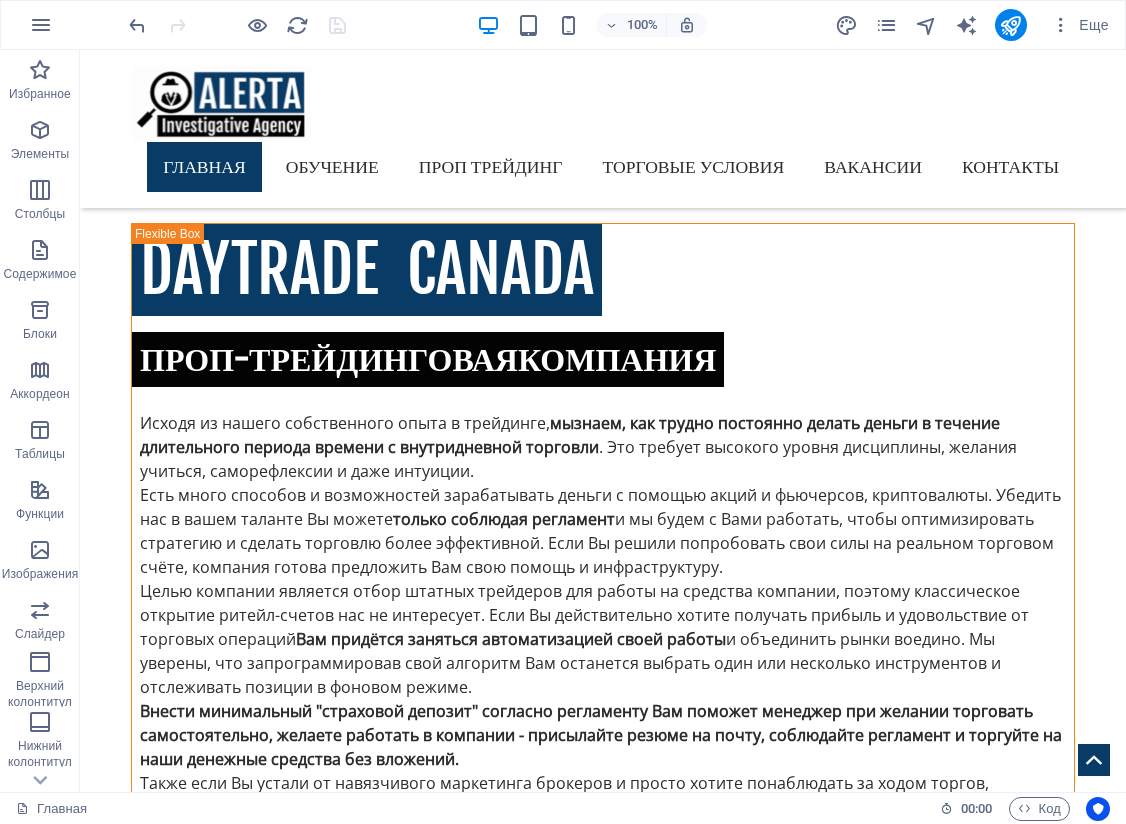 click on "100% Еще" at bounding box center (621, 25) 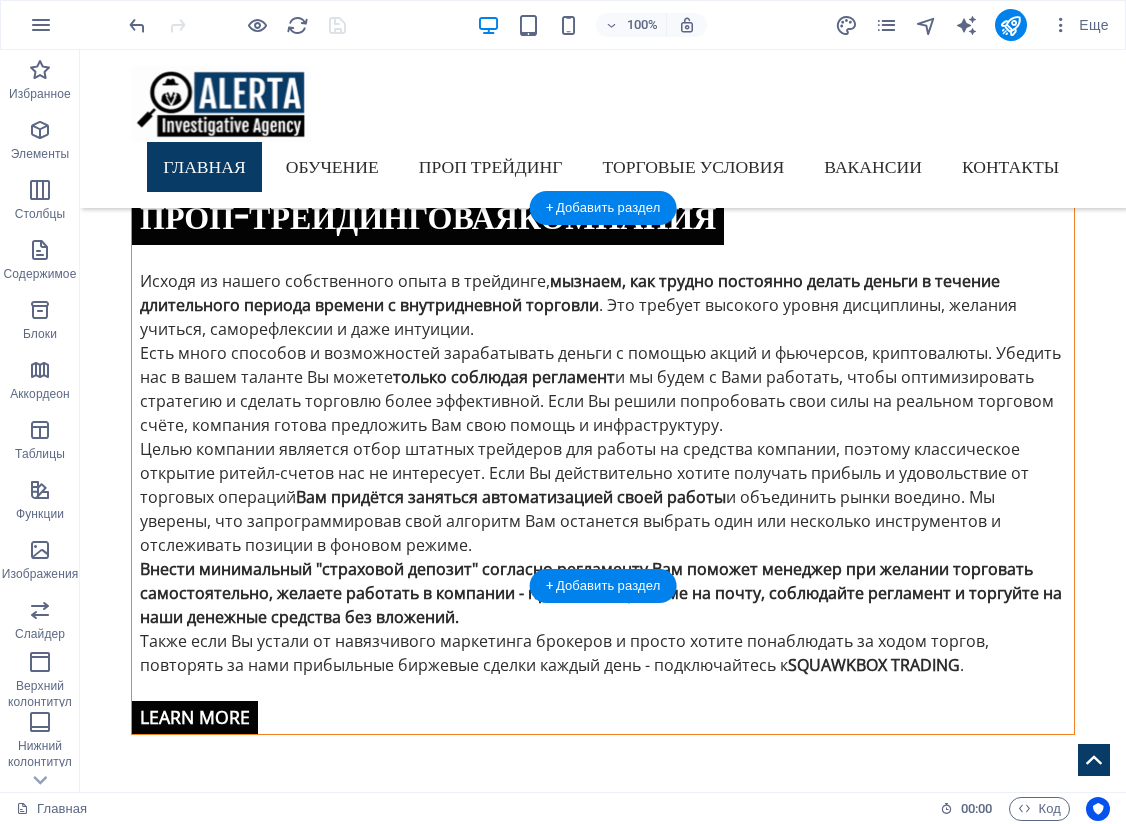 scroll, scrollTop: 1500, scrollLeft: 0, axis: vertical 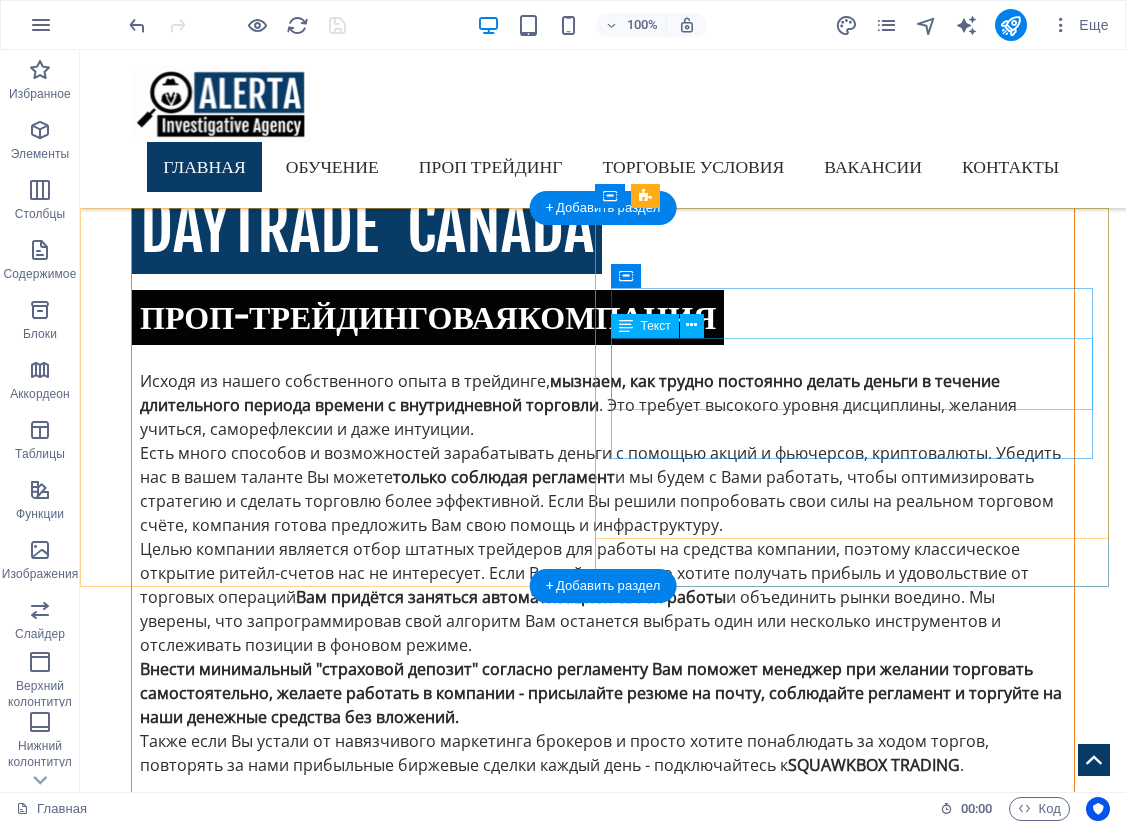click on "Lorem ipsum dolor sit amet, consetetur sadipscing elitr, sed diam nonumy eirmod tempor invidunt ut labore et dolore magna aliquyam erat, sed diam voluptua." at bounding box center (603, 3551) 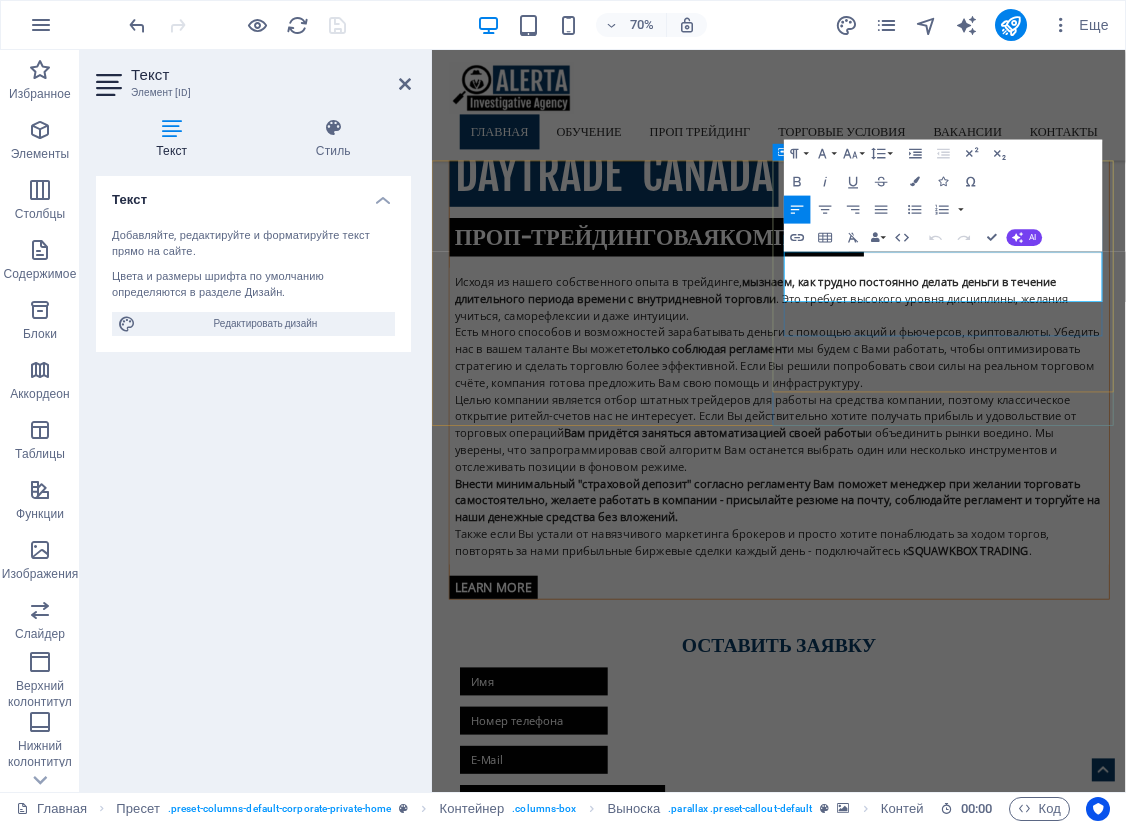 scroll, scrollTop: 1524, scrollLeft: 0, axis: vertical 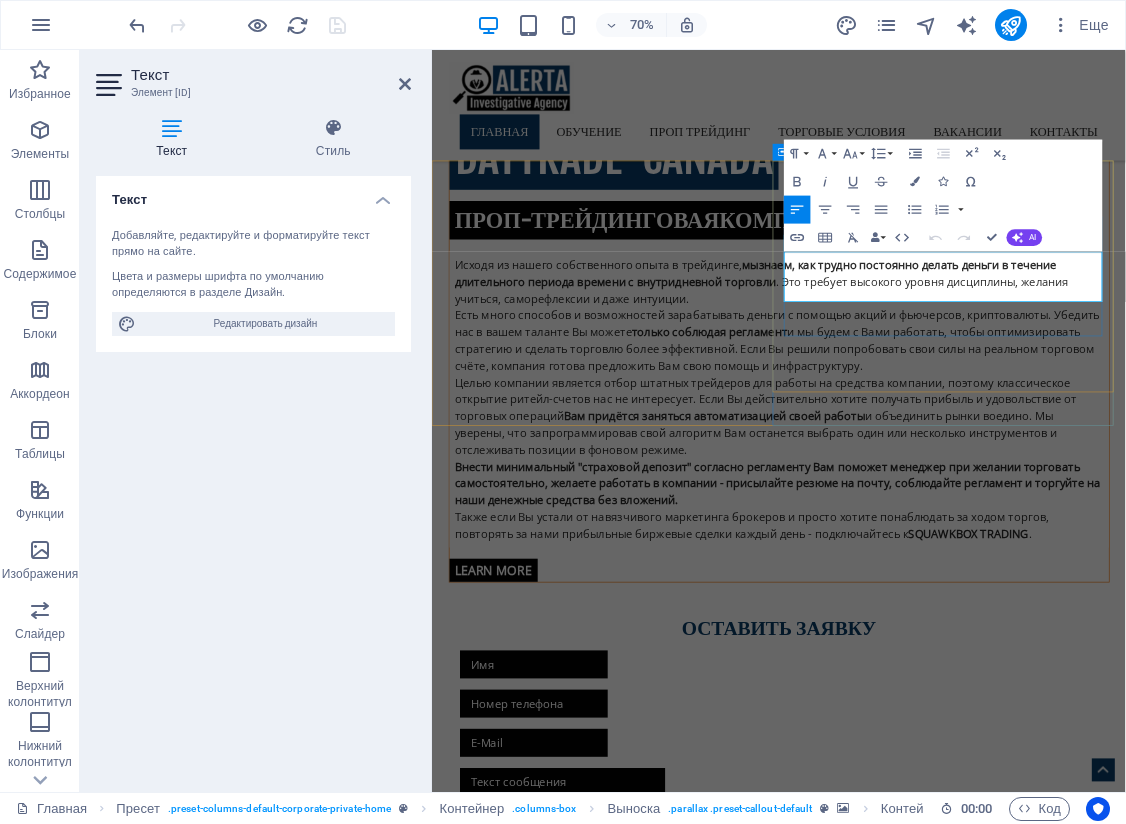 click on "Lorem ipsum dolor sit amet, consetetur sadipscing elitr, sed diam nonumy eirmod tempor invidunt ut labore et dolore magna aliquyam erat, sed diam voluptua." at bounding box center [928, 3809] 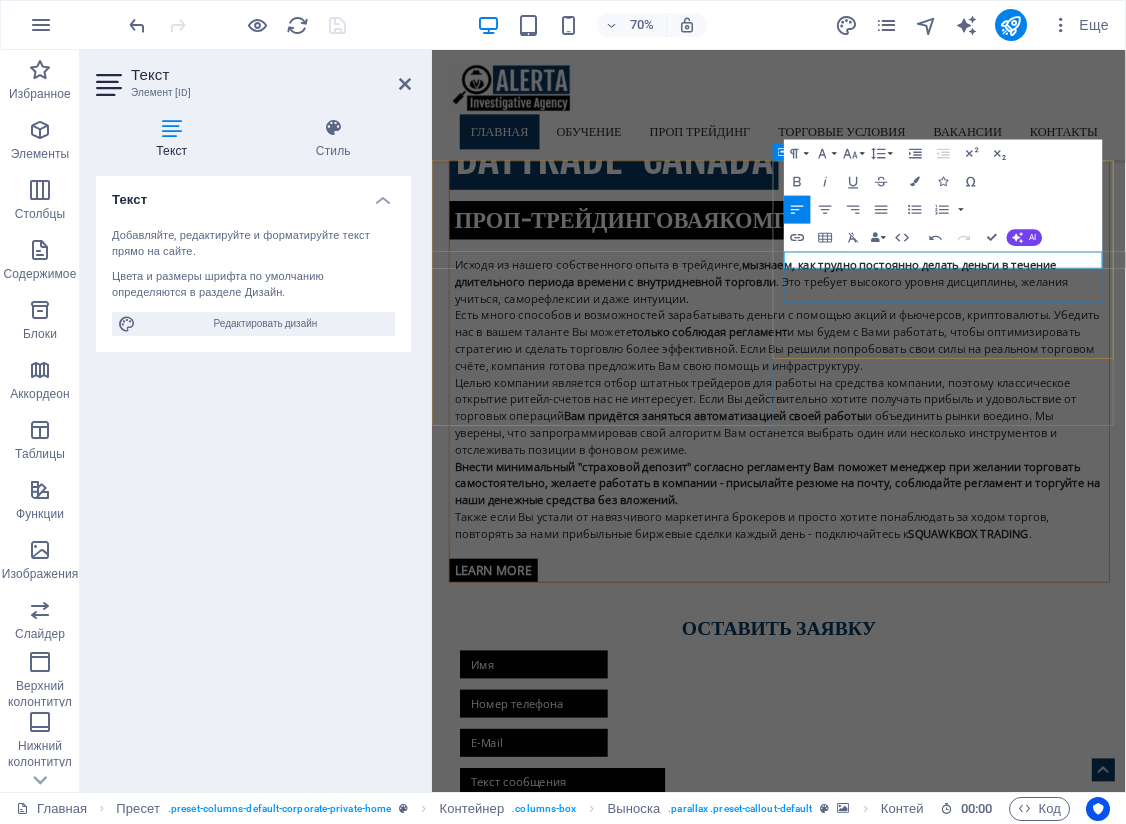 type 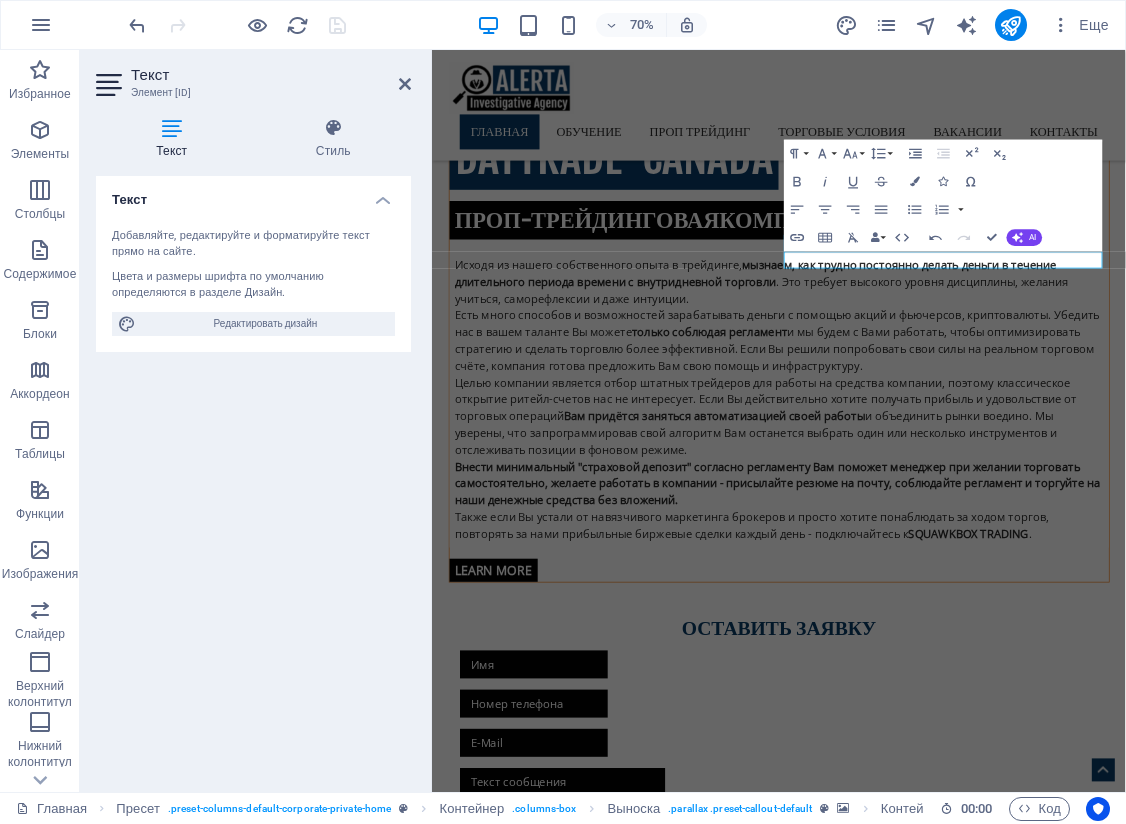click on "Текст" at bounding box center (271, 75) 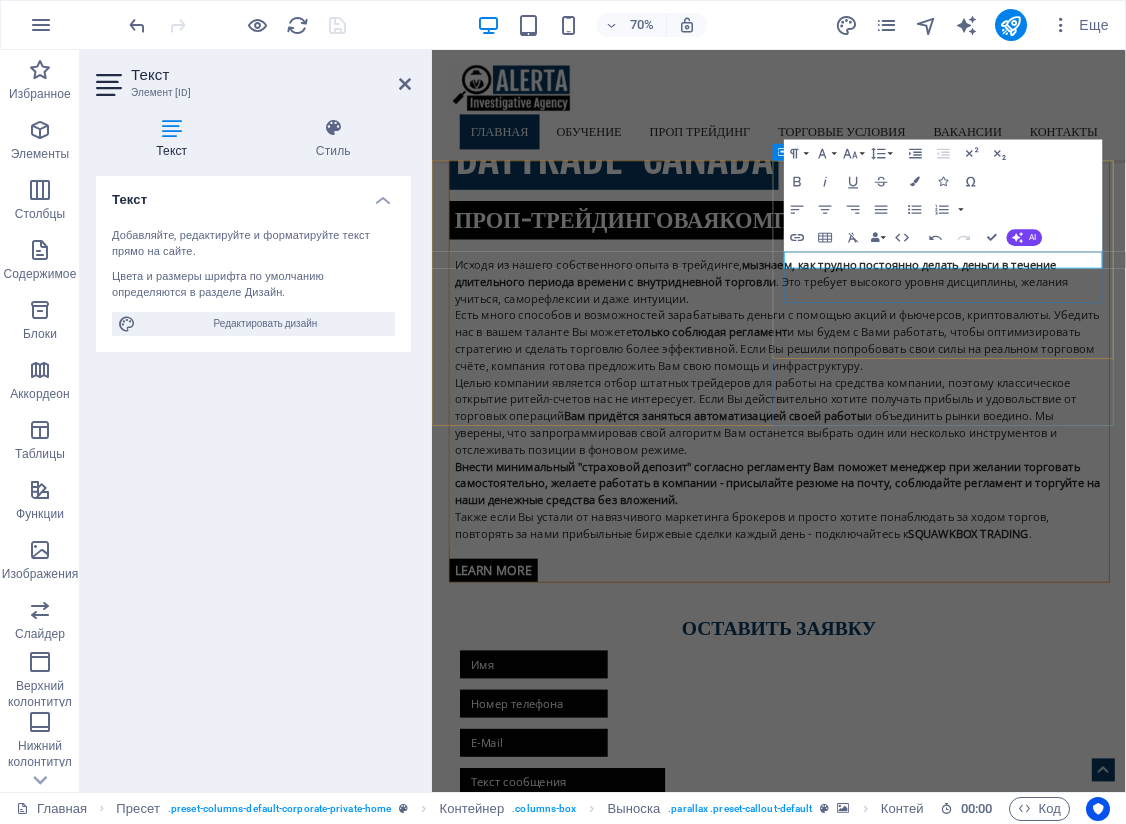 drag, startPoint x: 1353, startPoint y: 347, endPoint x: 1387, endPoint y: 354, distance: 34.713108 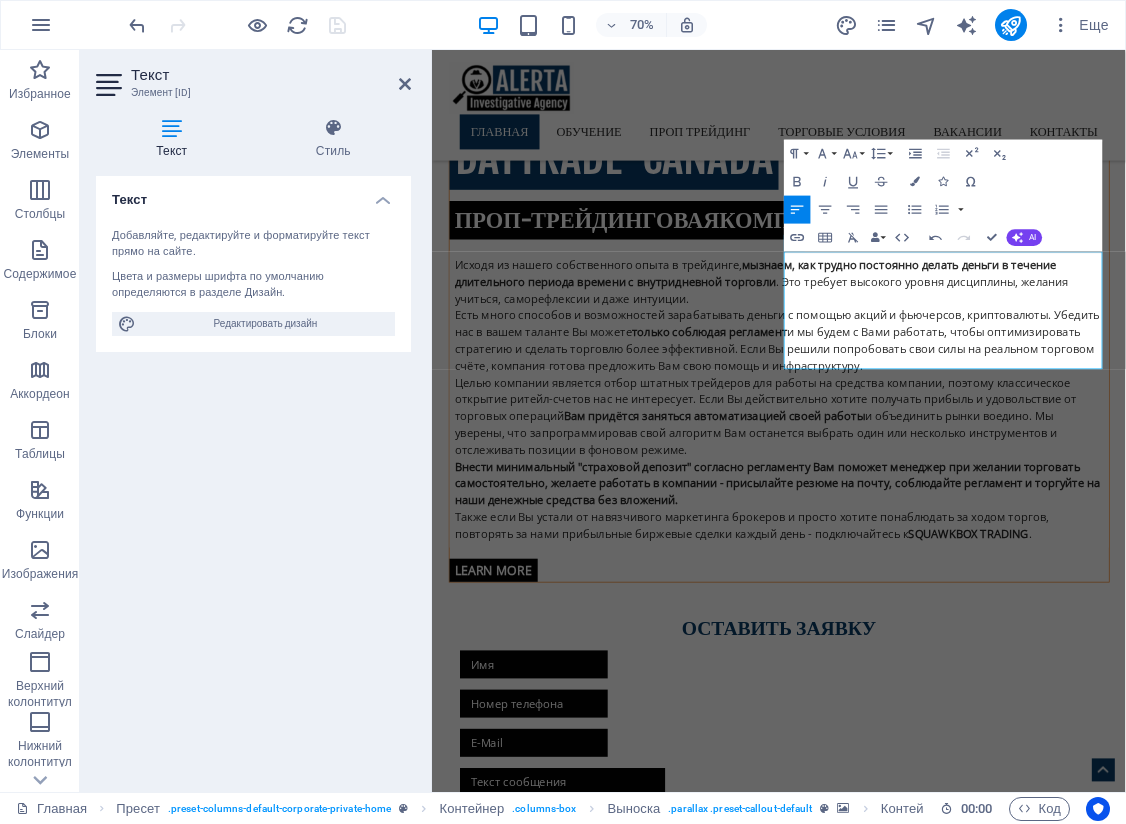 click on "Текст Элемент [ID]" at bounding box center [253, 76] 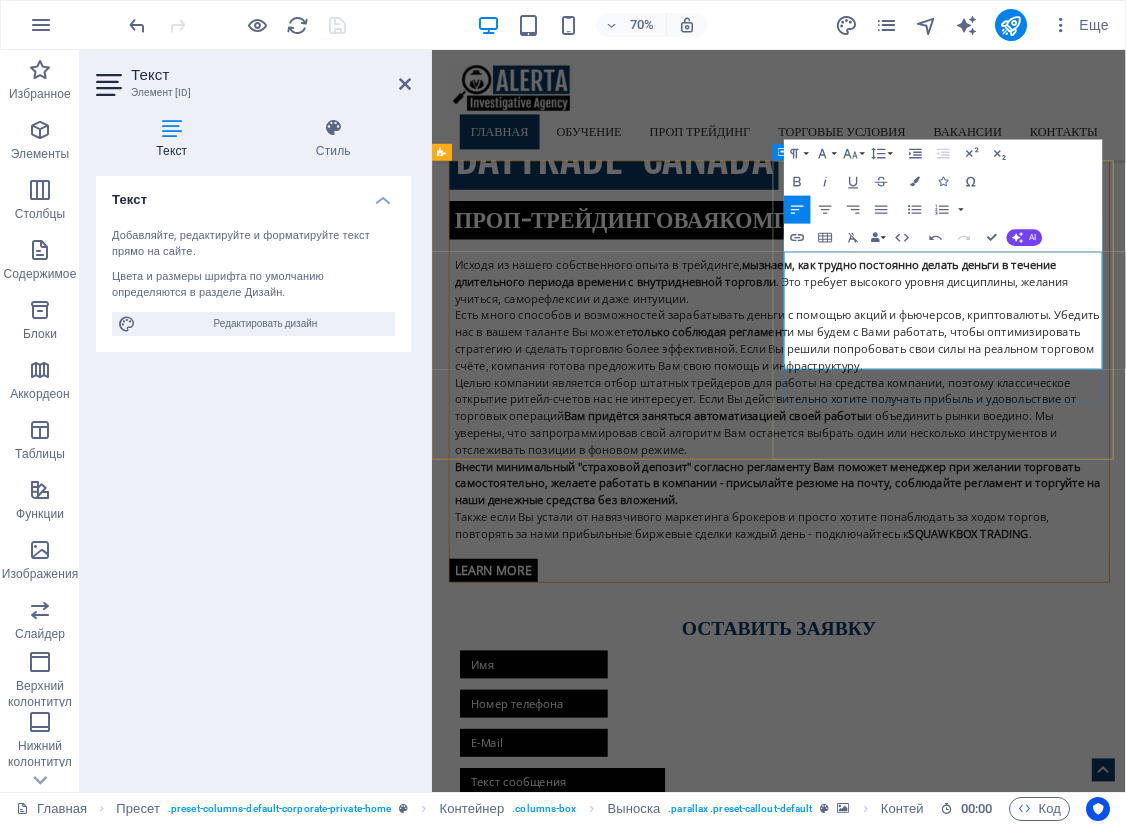 click on "Общаясь Вы получите широкий спектр необходимых навыков, чтобы стать последовательным прибыльным трейдером и не брать на себя лишний риск. Вас ждут утренние отчёты, премаркет перспектива и перечисление 1-4 ключевых уровней с конкретными сценариями к действию." at bounding box center [928, 3941] 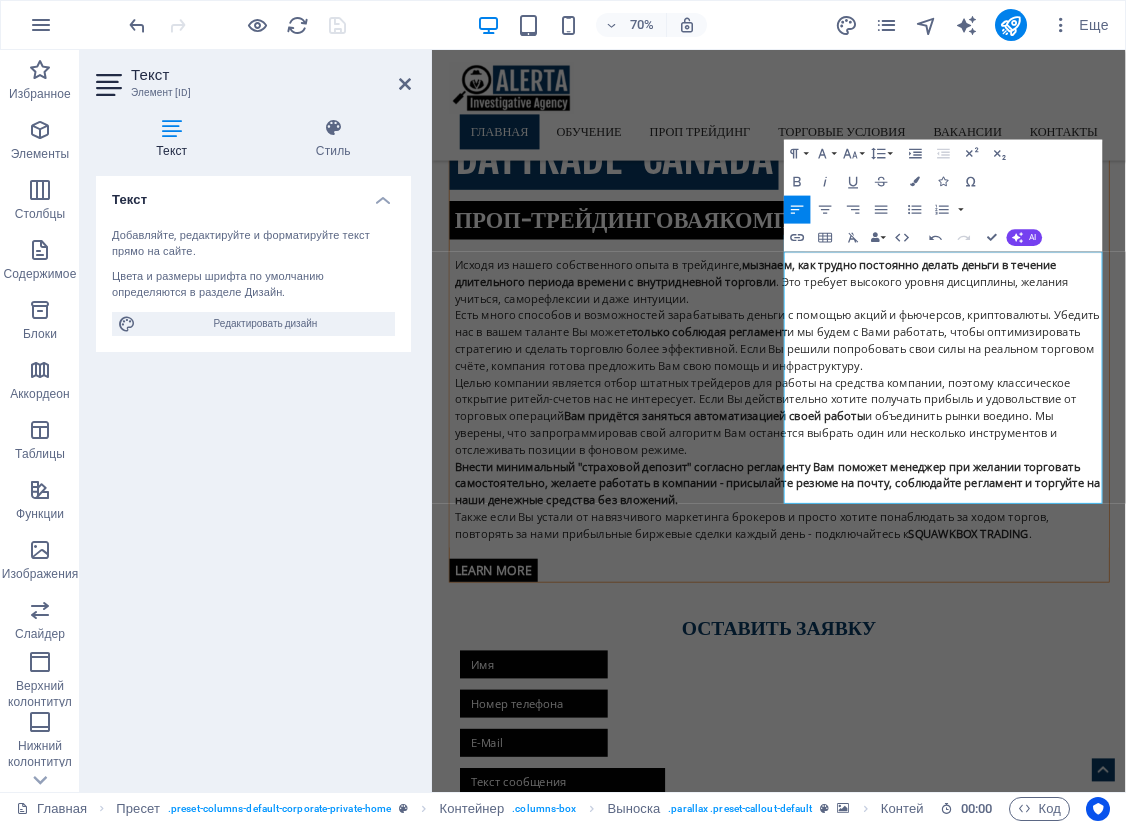 click on "Текст Элемент [ID]" at bounding box center [253, 76] 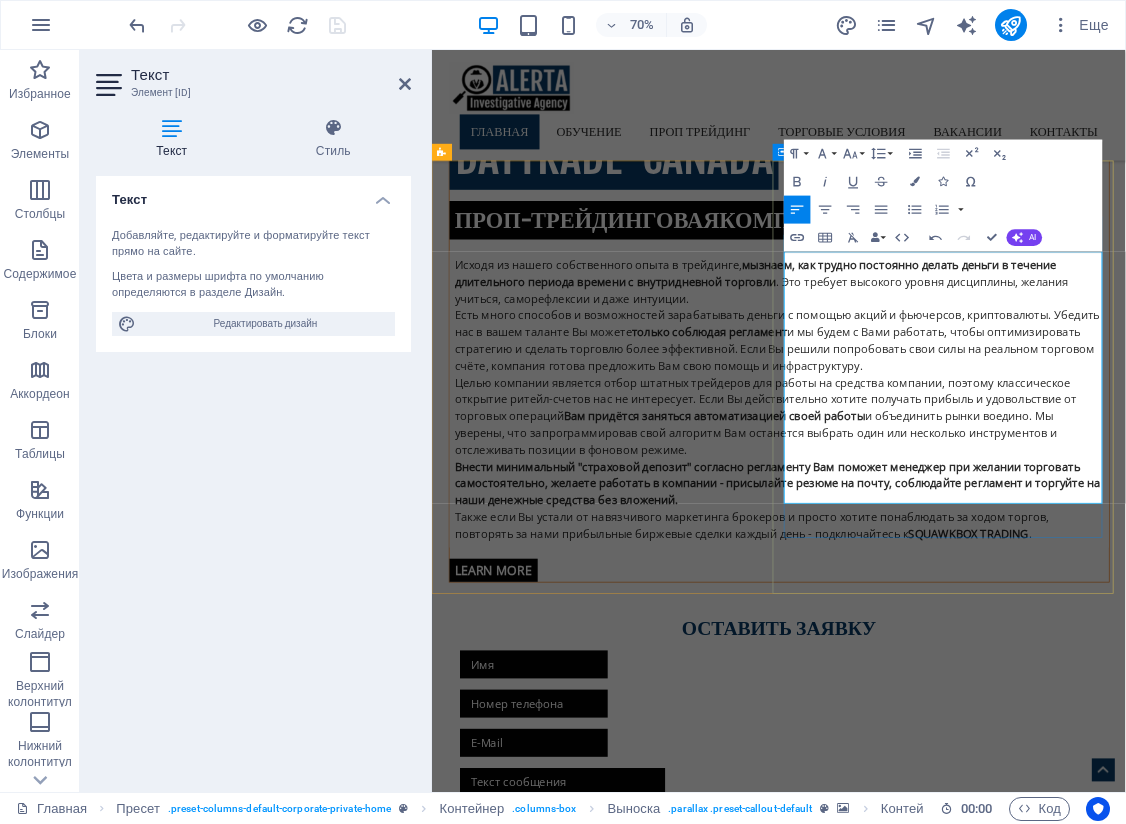 click on "В общем чате трейдеров нет флуда, идёт обмен только информацией о рынке в данный момент, указываются интересные тикеры для торговли. Для вашего удобства всё строго структурировано, рынки разделены, новостной фон и беседы идут отдельной лентой. Ваше повышенное внимание к данным в чате улучшит ваши входы и выходы, будь то день или среднесрочная торговля." at bounding box center (928, 4145) 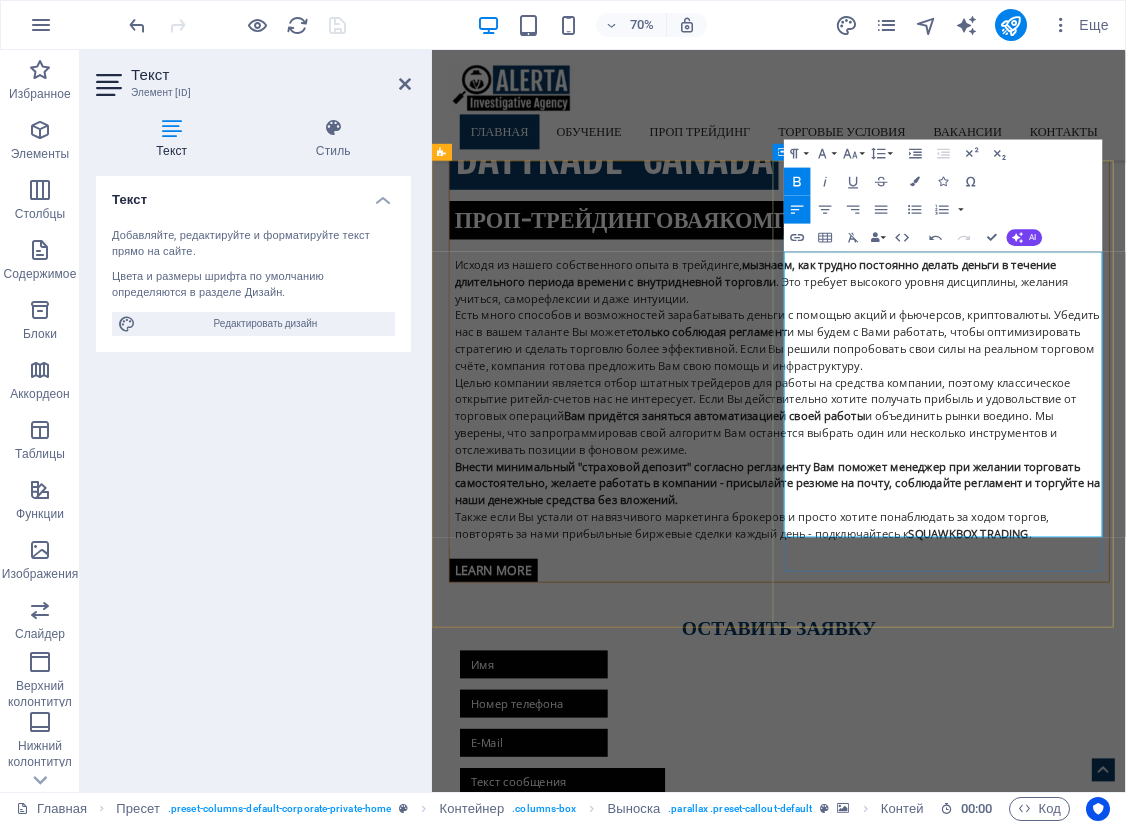 drag, startPoint x: 1010, startPoint y: 730, endPoint x: 1234, endPoint y: 218, distance: 558.85596 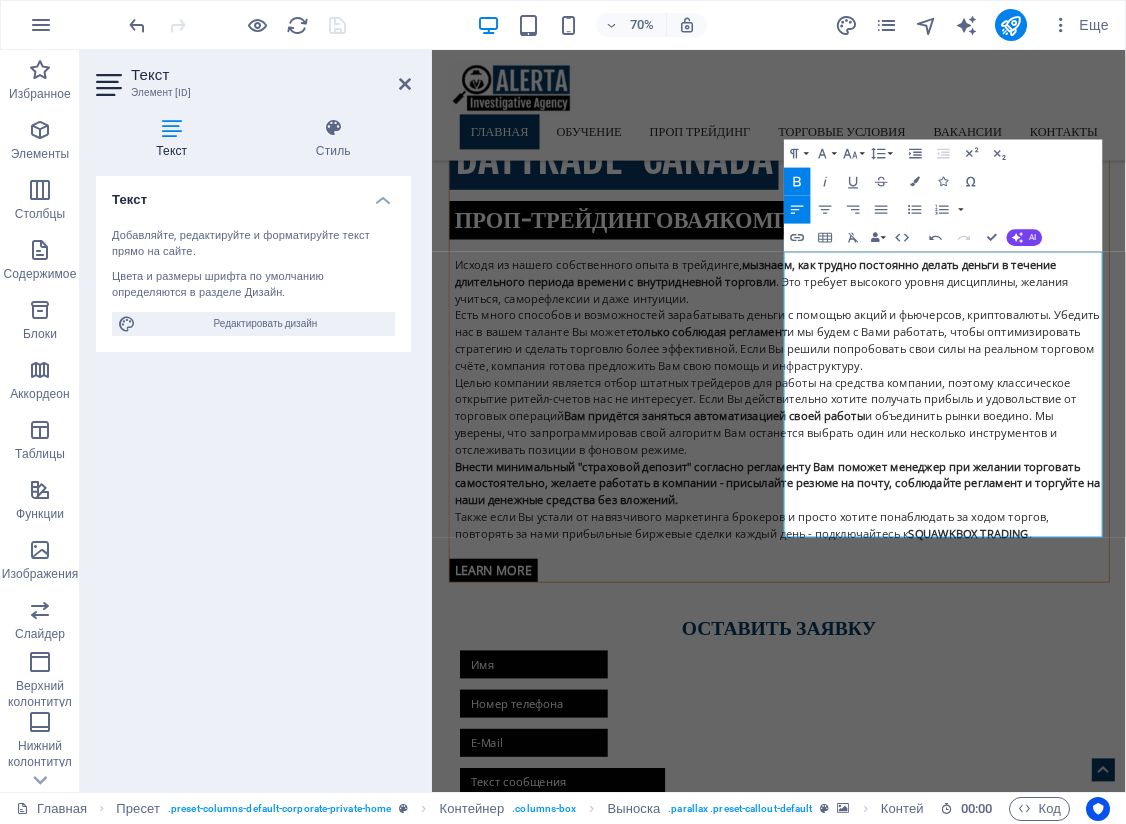 click 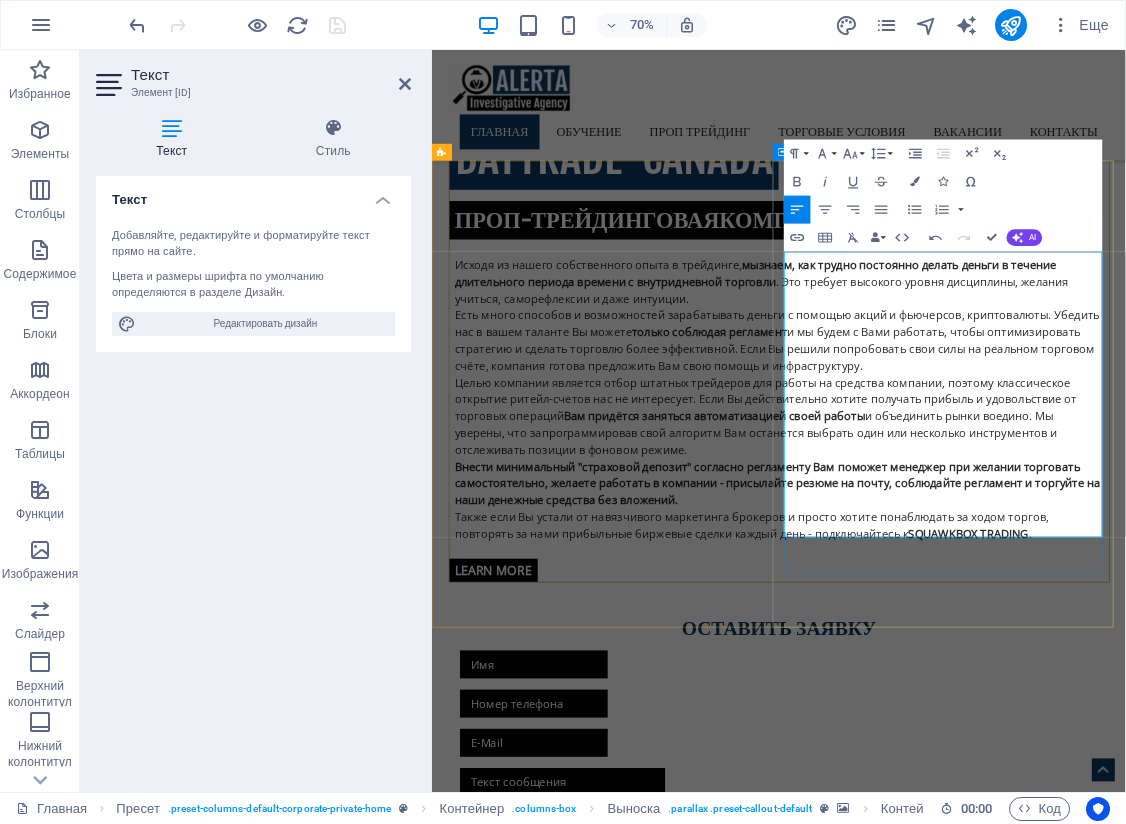 click on "В общем чате трейдеров нет флуда, идёт обмен только информацией о рынке в данный момент, указываются интересные тикеры для торговли. Для вашего удобства всё строго структурировано, рынки разделены, новостной фон и беседы идут отдельной лентой. Ваше повышенное внимание к данным в чате улучшит ваши входы и выходы, будь то день или среднесрочная торговля." at bounding box center [928, 4169] 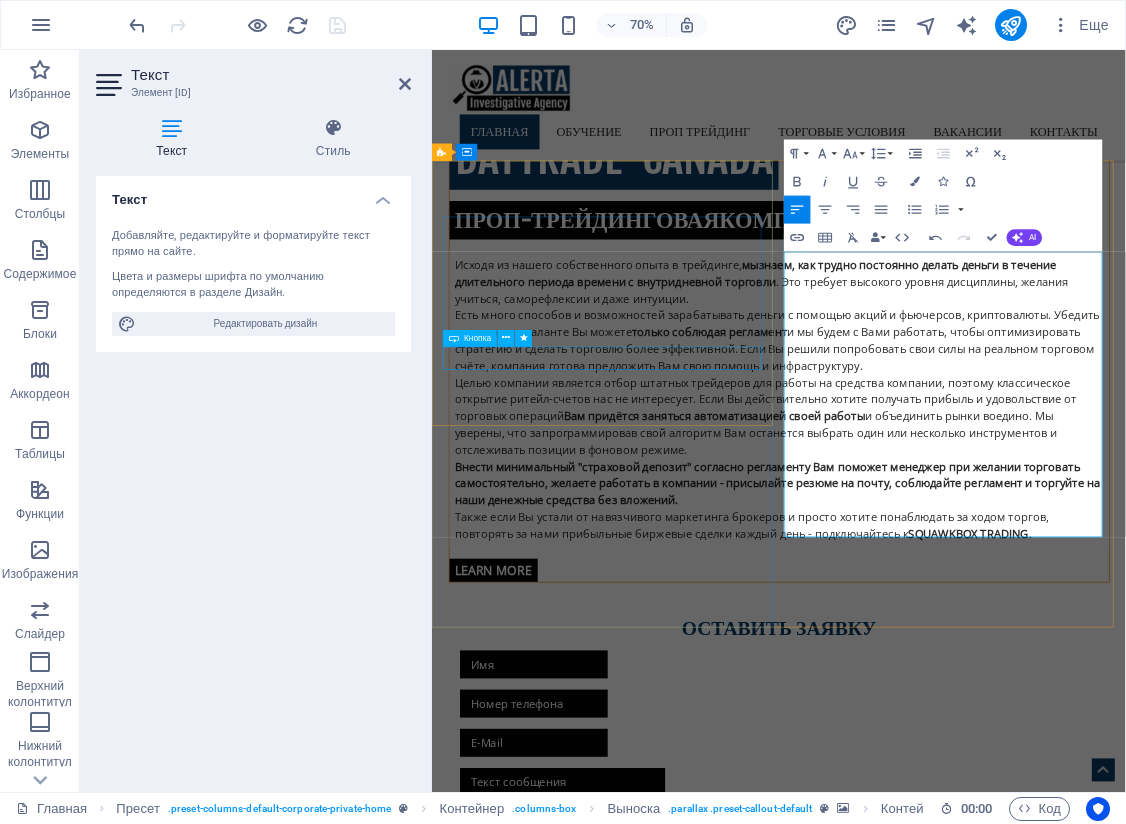 click on "Текст Добавляйте, редактируйте и форматируйте текст прямо на сайте. Цвета и размеры шрифта по умолчанию определяются в разделе Дизайн. Редактировать дизайн Выравнивание Выровнено по левому краю По центру Выровнено по правому краю" at bounding box center [253, 476] 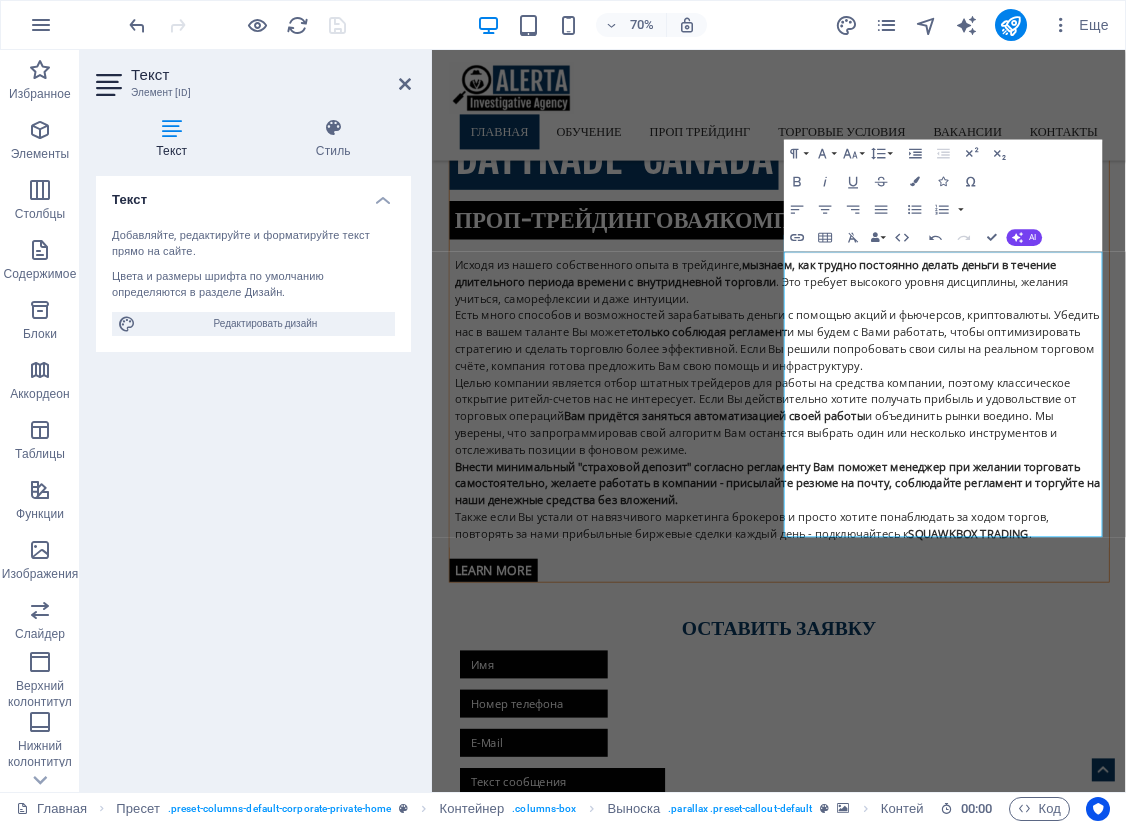 click on "Текст Элемент [ID]" at bounding box center (253, 76) 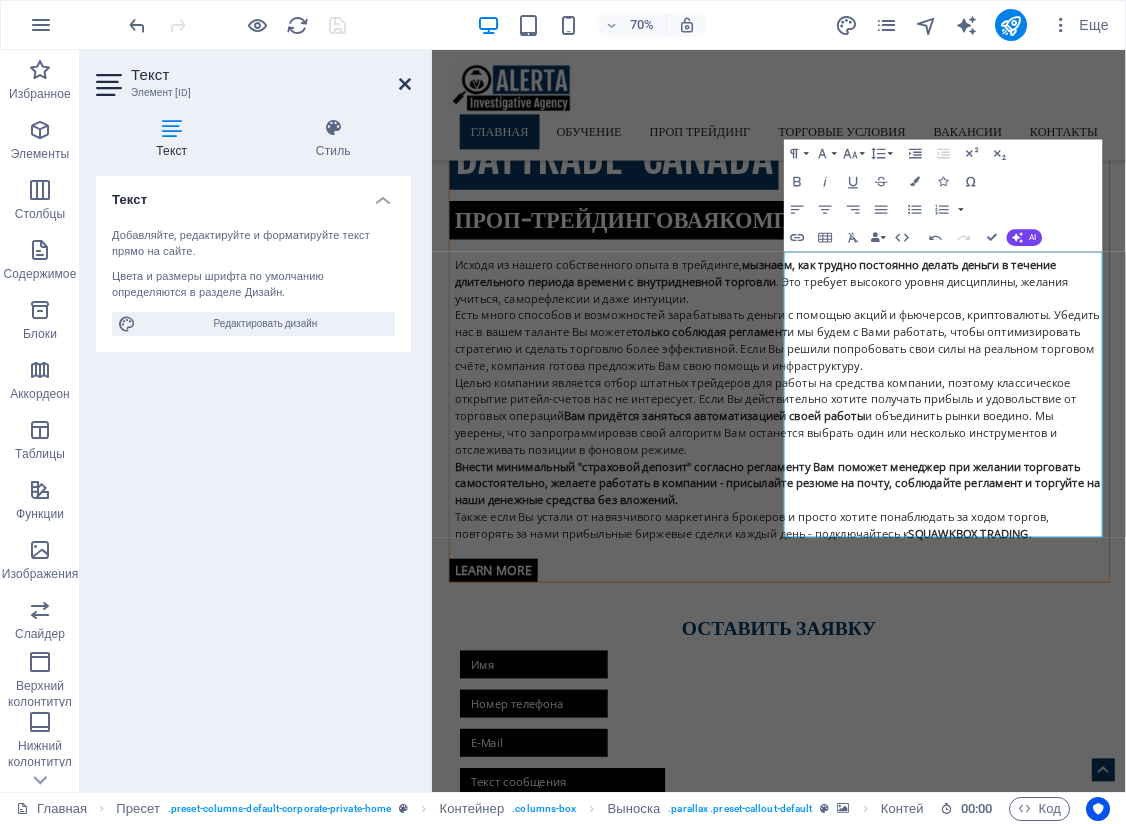 click at bounding box center [405, 84] 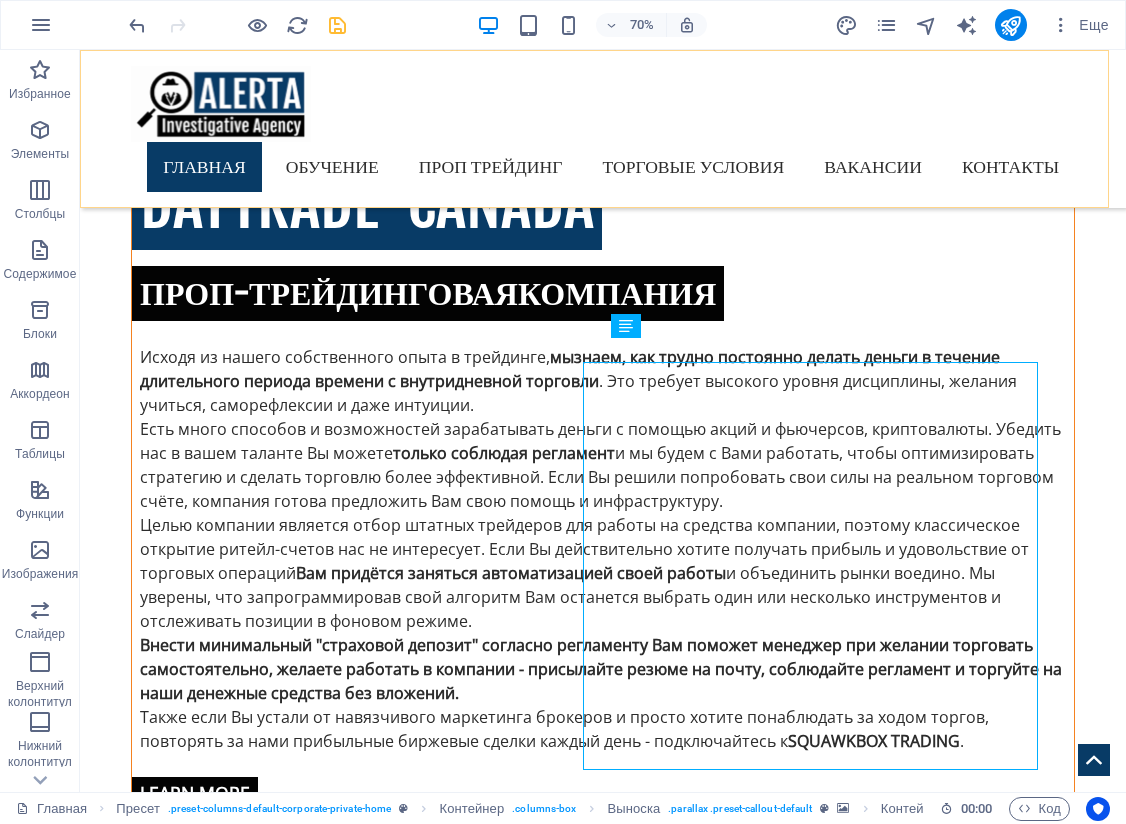 scroll, scrollTop: 1500, scrollLeft: 0, axis: vertical 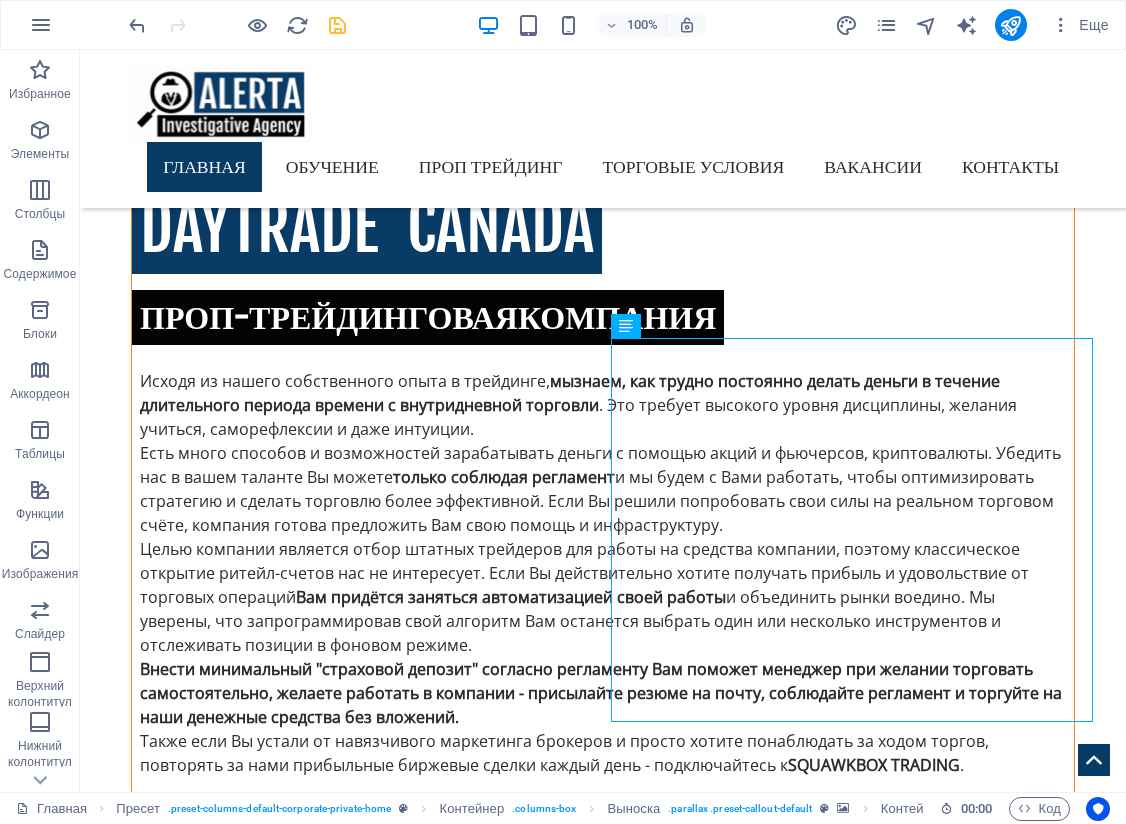 click on "100% Еще" at bounding box center [621, 25] 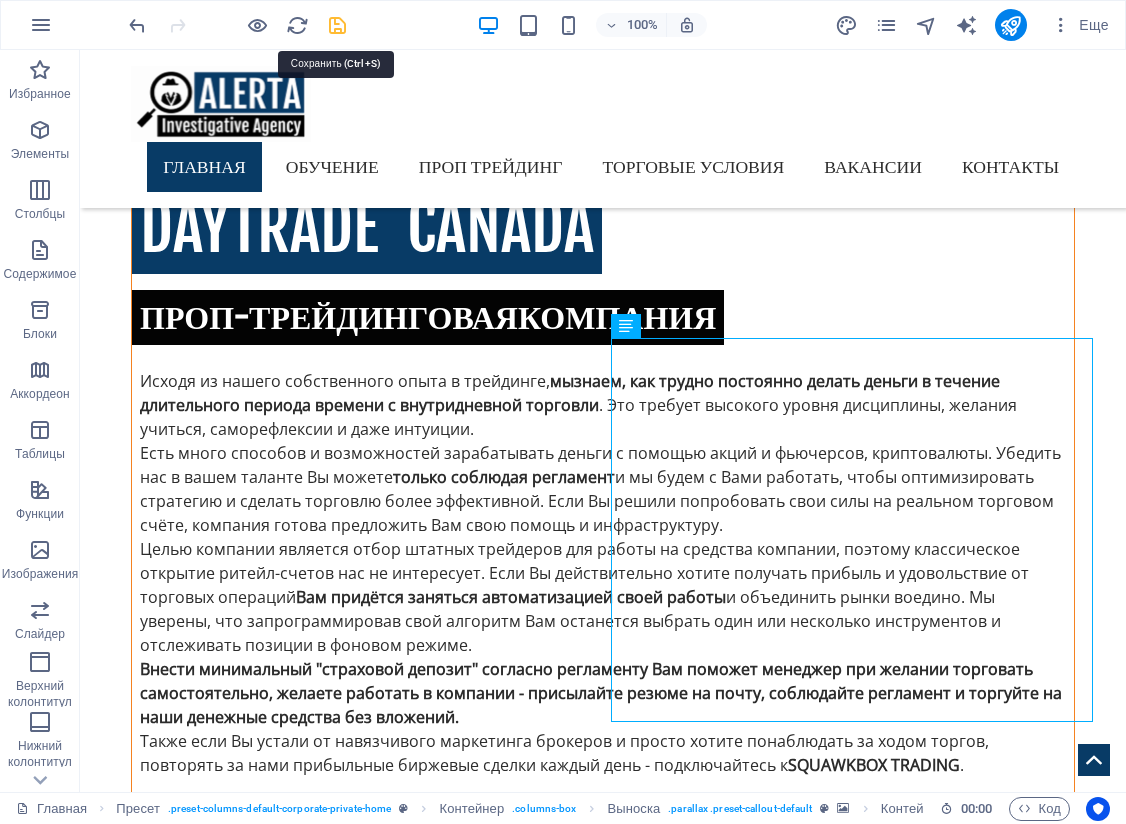 click at bounding box center [337, 25] 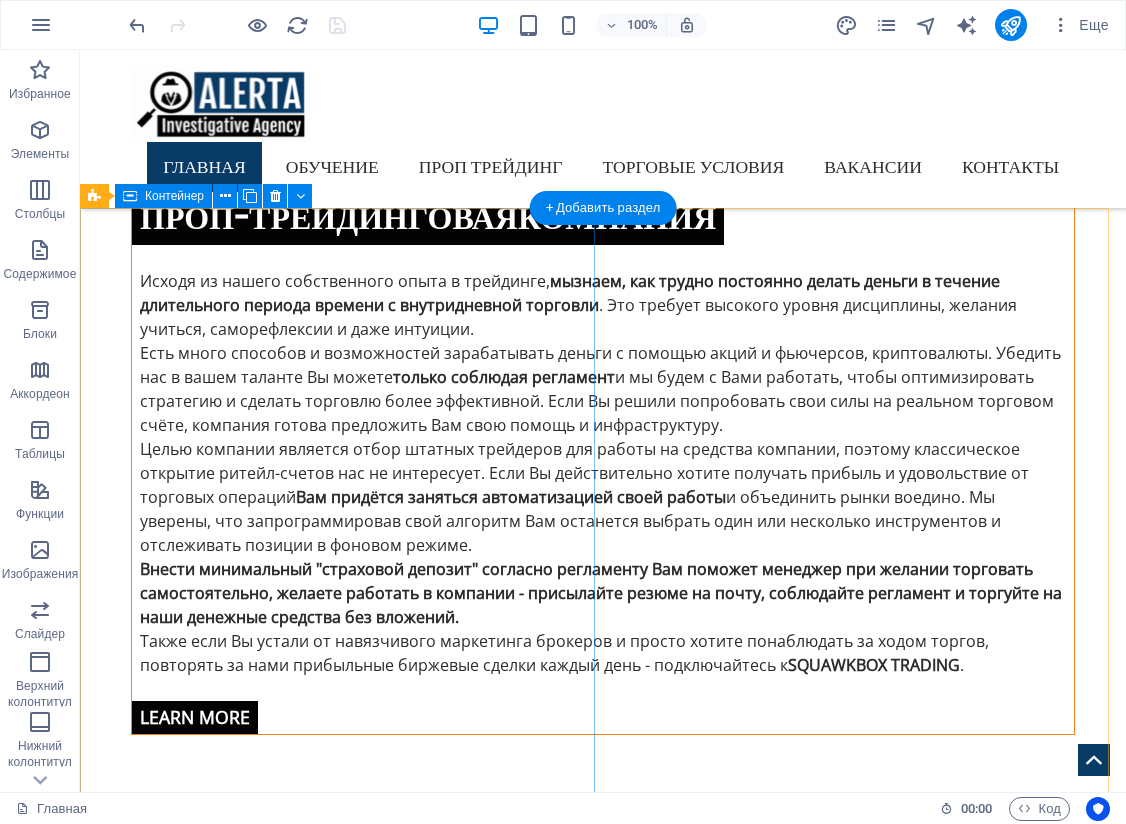 scroll, scrollTop: 1500, scrollLeft: 0, axis: vertical 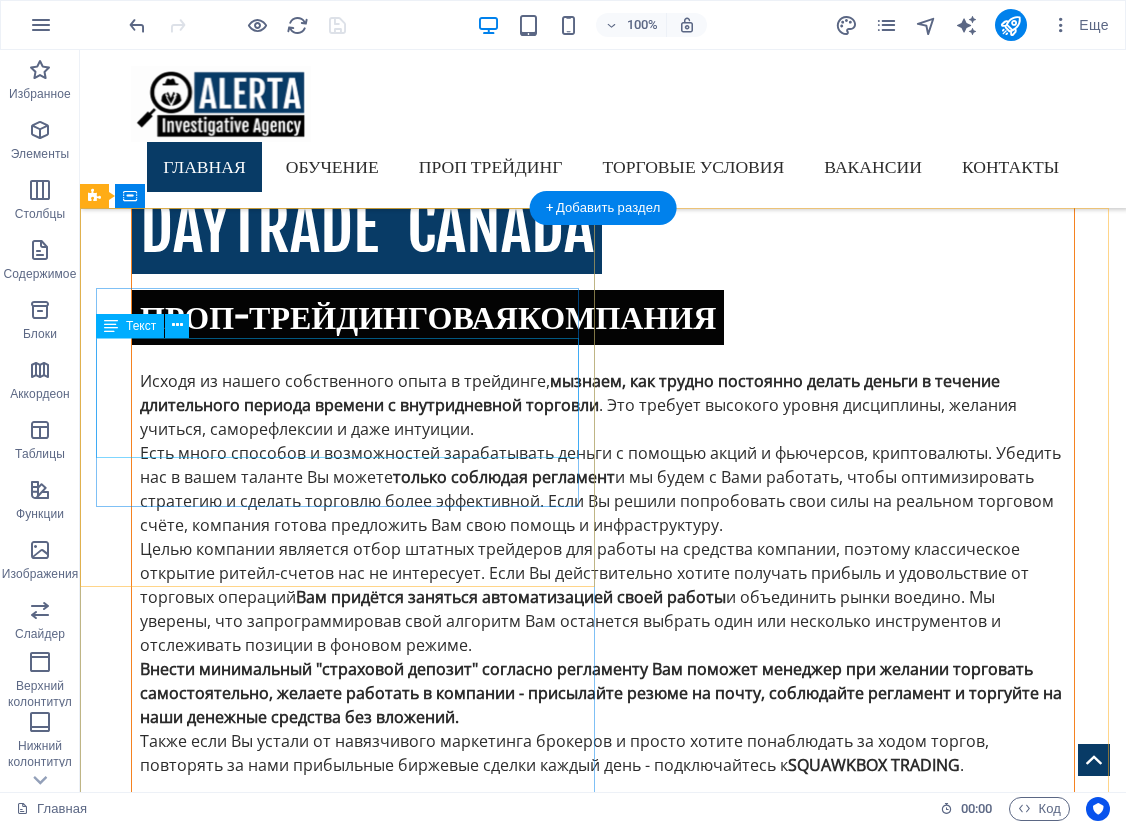 click on "Вы будете находиться в правильной атмосфере полностью оборудованного торгового зала вместе со штатными трейдерами. Групповые разборы сделок и доступ в виртуальный торговый чат, консультирование и многое другое ускорит ваше обучение." at bounding box center (603, 2697) 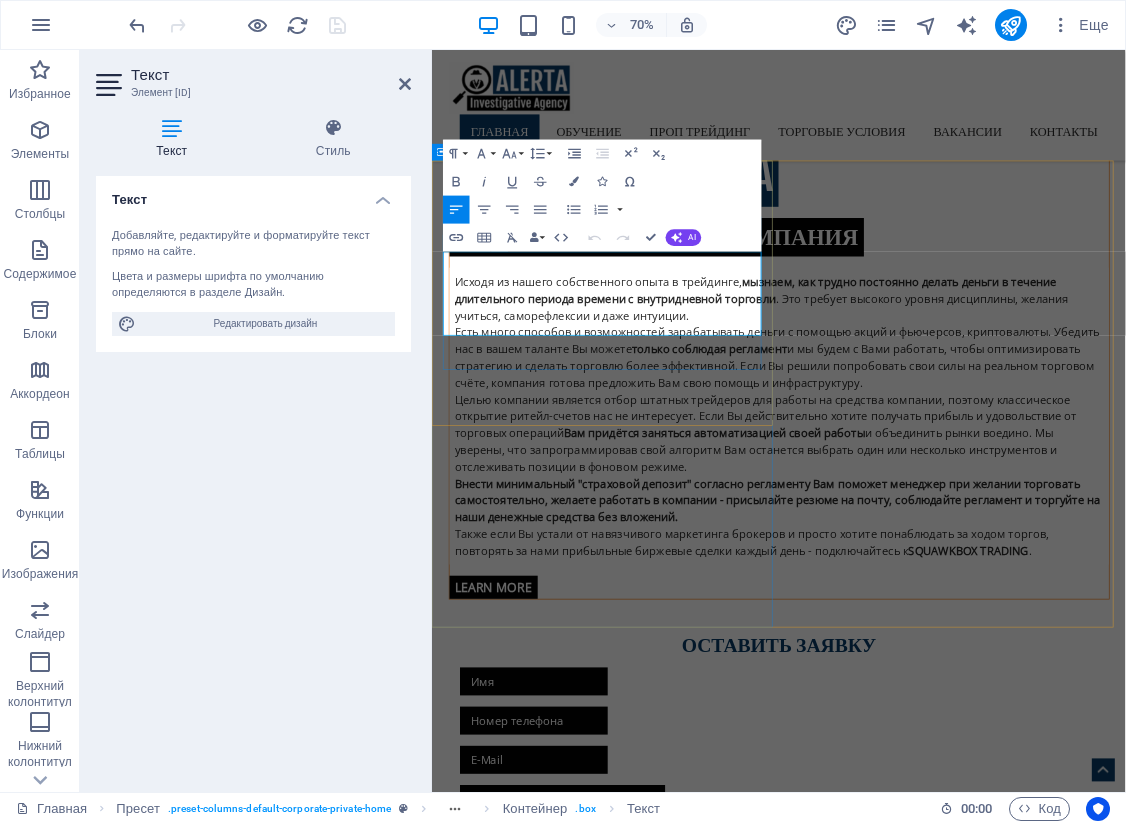 scroll, scrollTop: 1524, scrollLeft: 0, axis: vertical 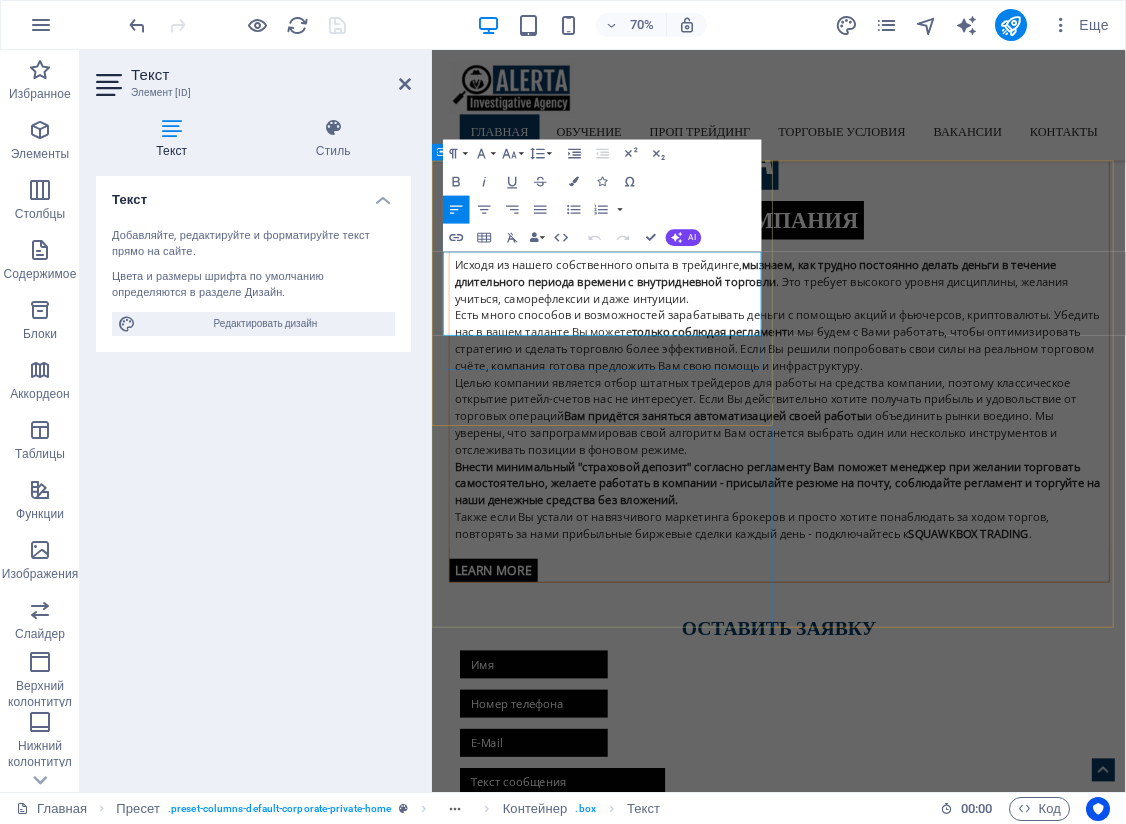 click on "Вы будете находиться в правильной атмосфере полностью оборудованного торгового зала вместе со штатными трейдерами. Групповые разборы сделок и доступ в виртуальный торговый чат, консультирование и многое другое ускорит ваше обучение." at bounding box center (928, 2772) 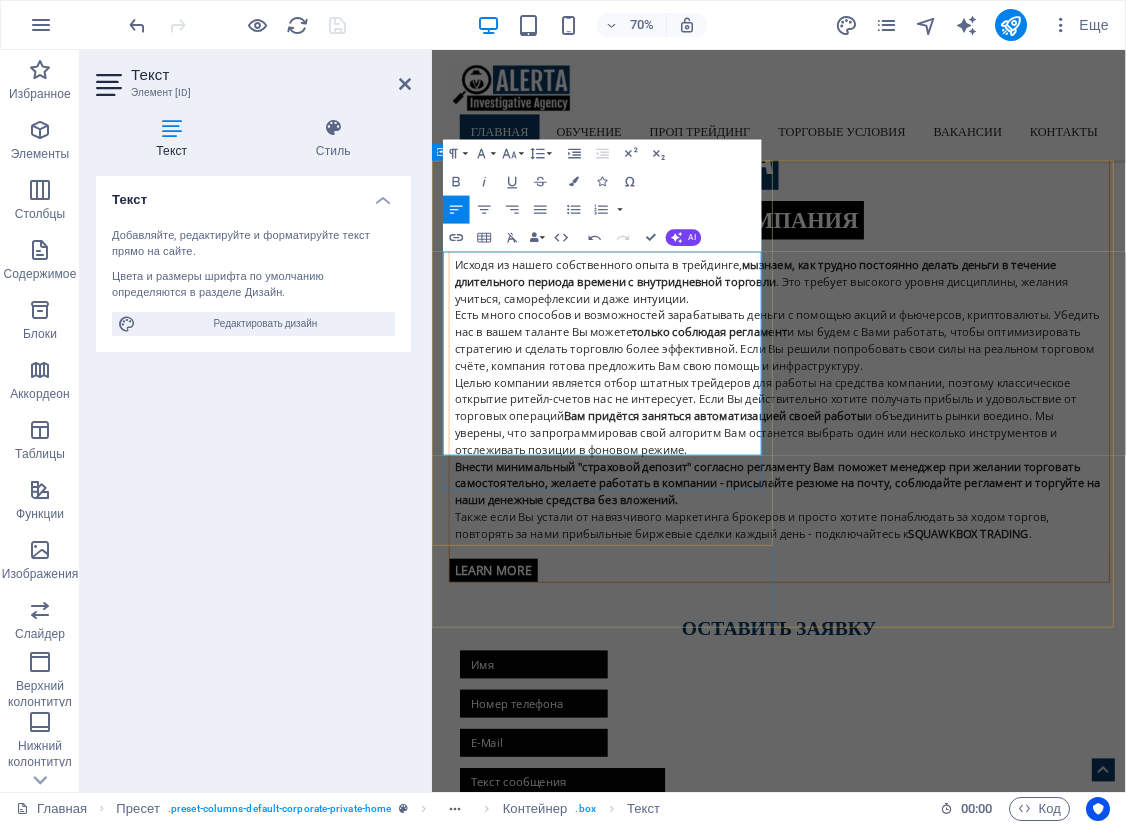 click on "Дилинг — это отличное место, чтобы показать всё, на что вы способны. Наша же задача, оценить ваш потенциал и предложить различные варианты сотрудничества. Находясь в дилинге мы можем предложить вам как капитал в управление, так и стать частью нашей команды. Многие сотрудники и трейдеры в своё время так и начинали свою карьеру на финансовых рынках" at bounding box center (928, 2991) 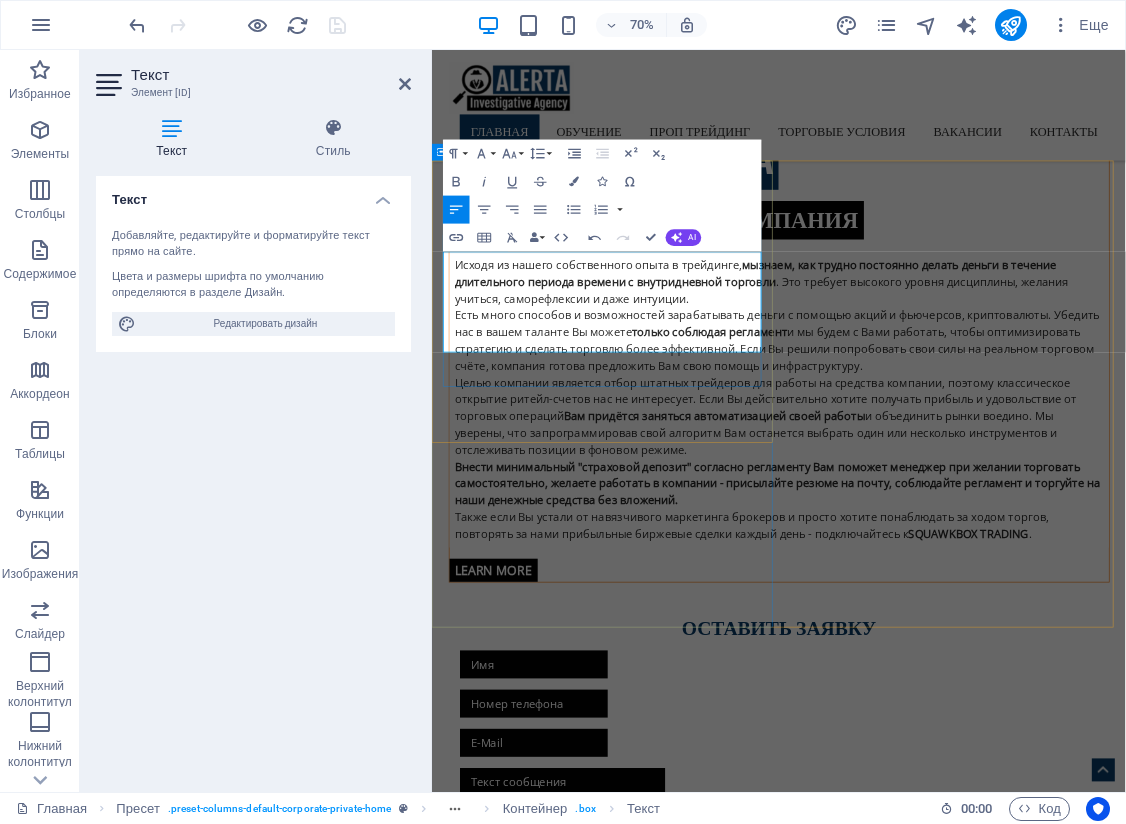 type 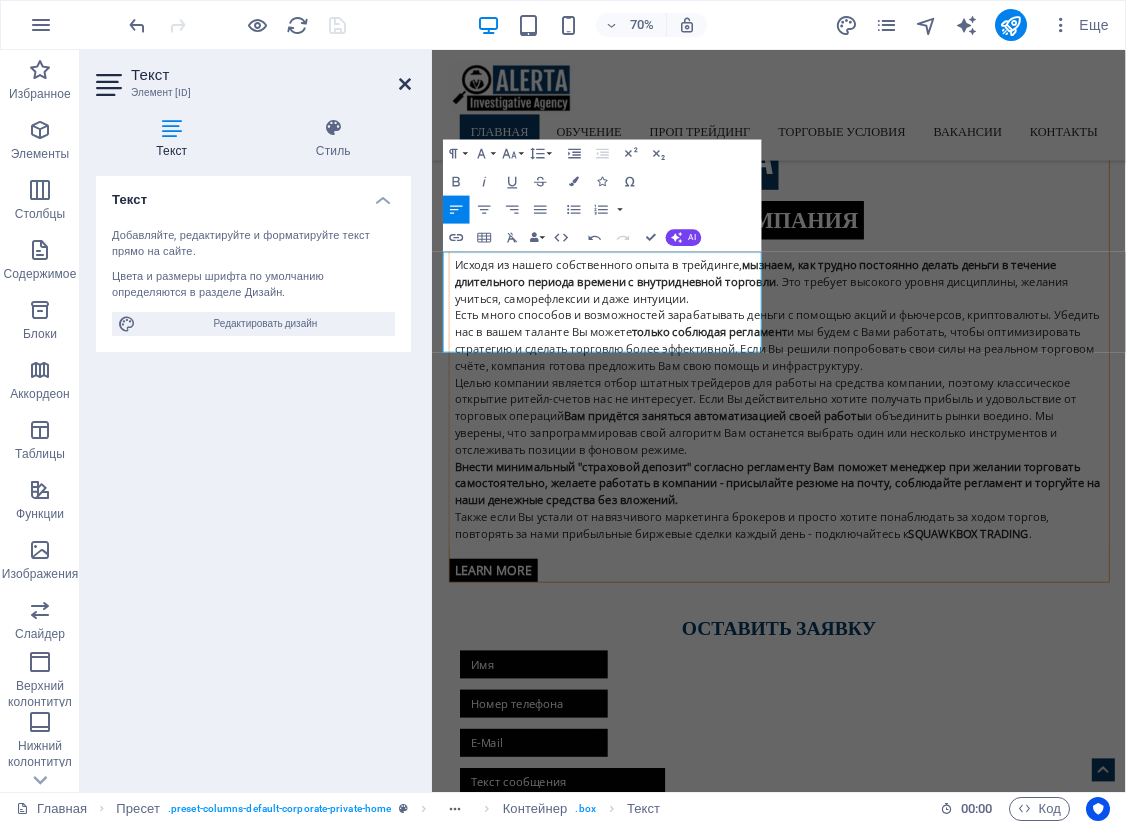 drag, startPoint x: 330, startPoint y: 32, endPoint x: 408, endPoint y: 81, distance: 92.11406 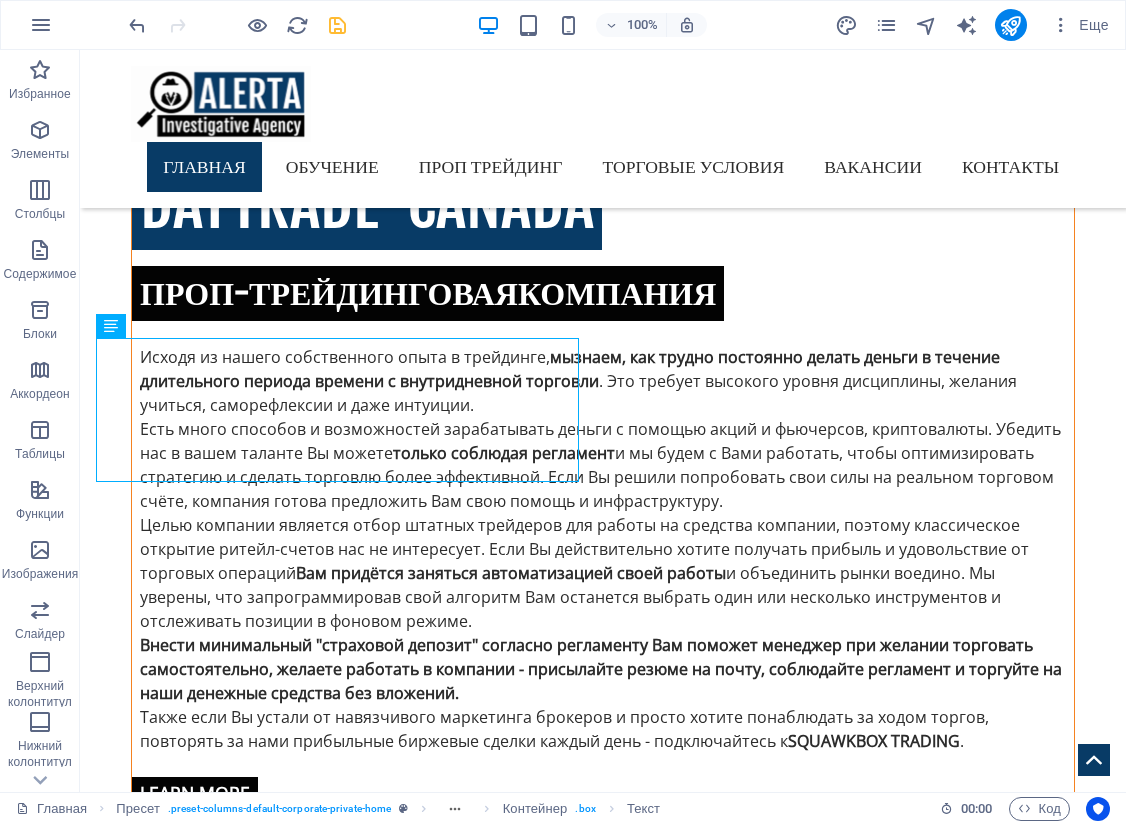 scroll, scrollTop: 1500, scrollLeft: 0, axis: vertical 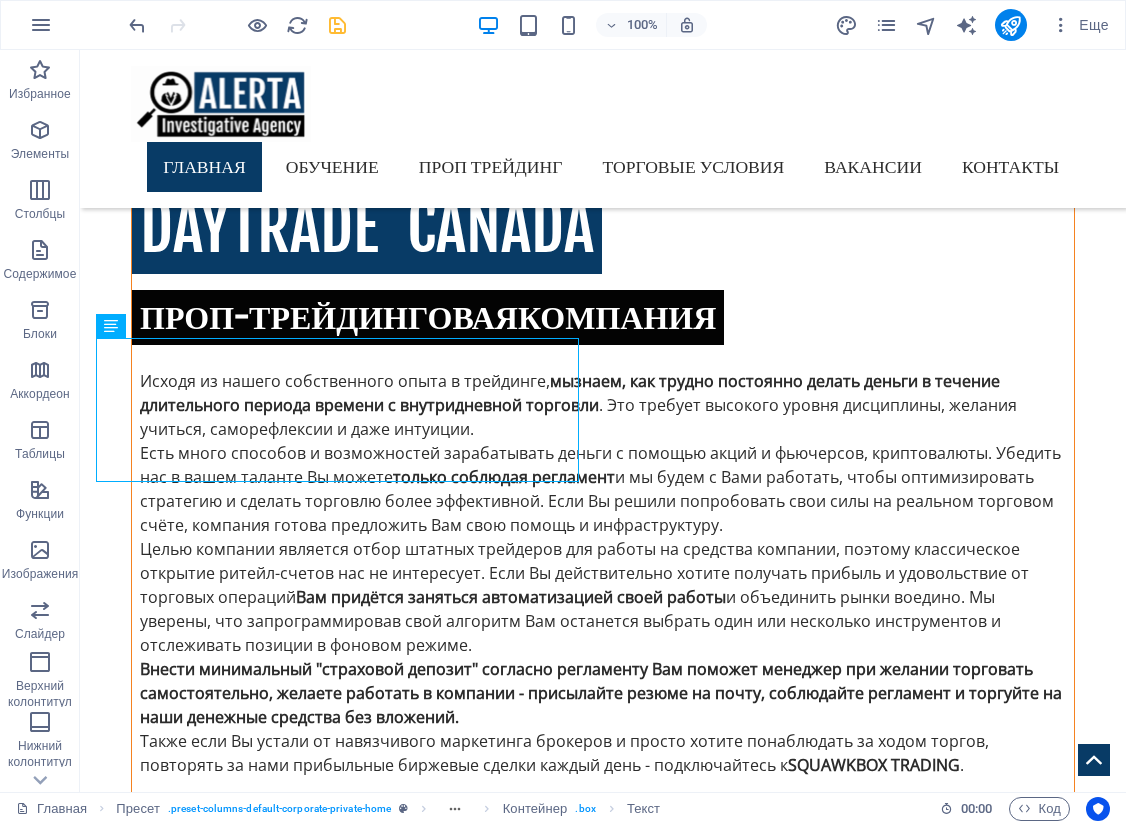 click on "100% Еще" at bounding box center (621, 25) 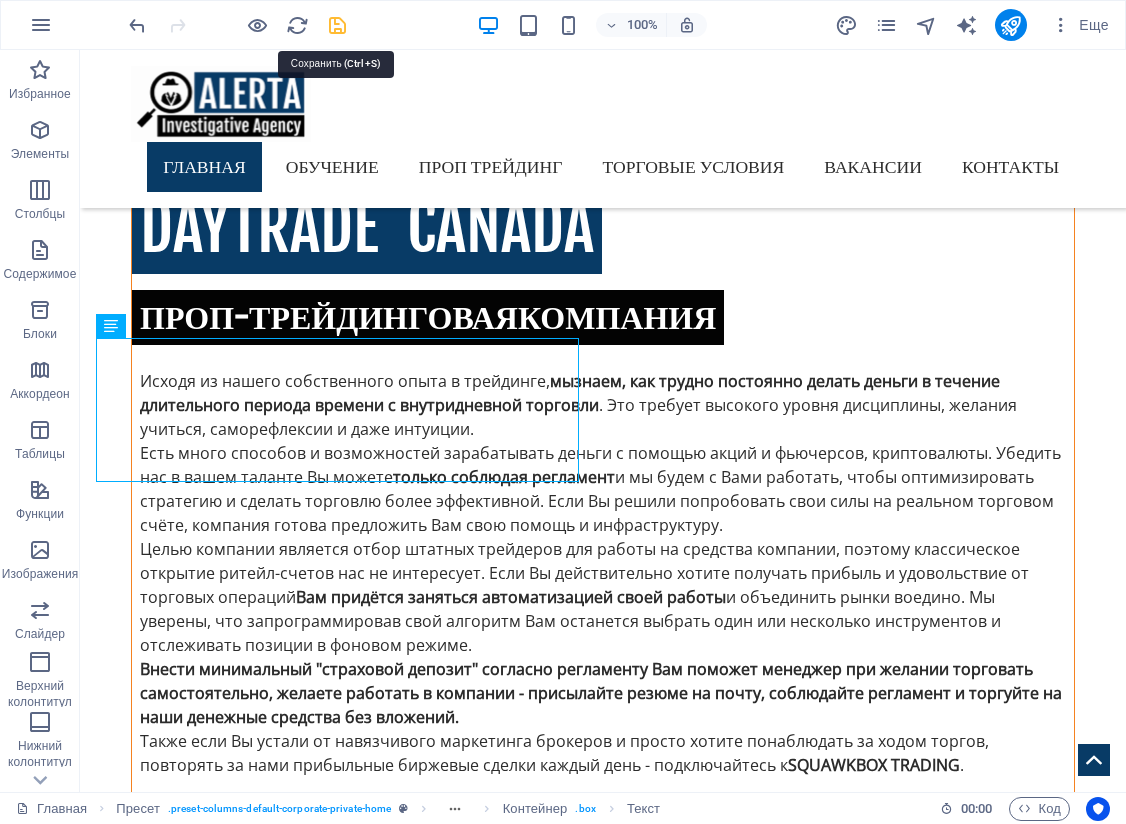 click at bounding box center [337, 25] 